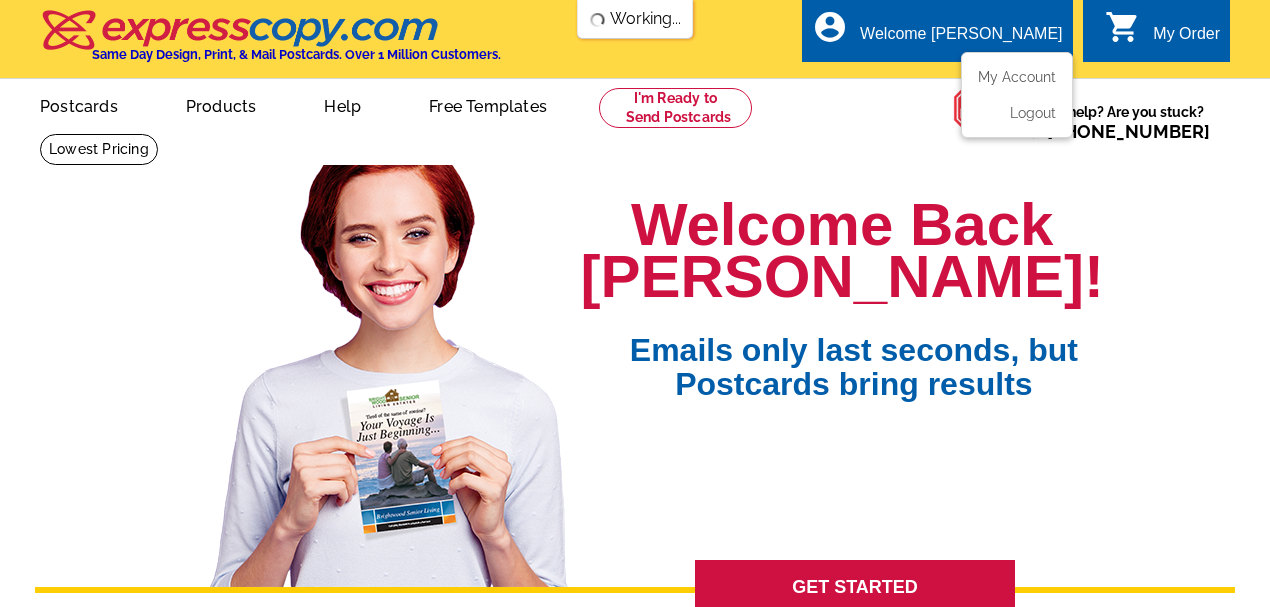 scroll, scrollTop: 0, scrollLeft: 0, axis: both 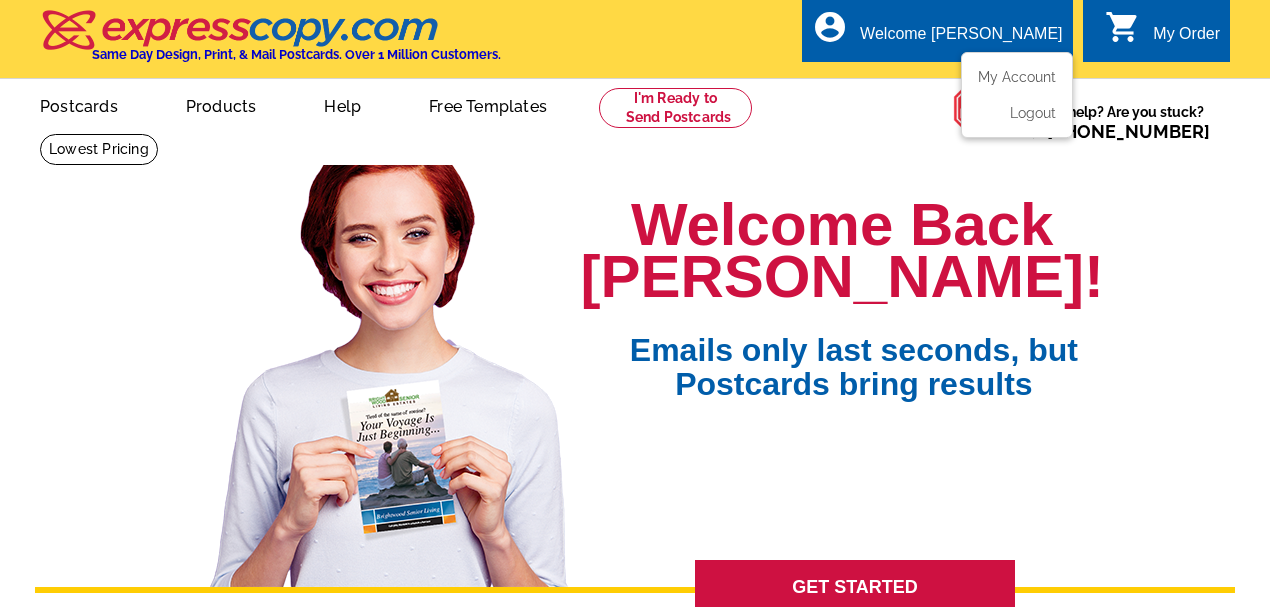 click on "Welcome [PERSON_NAME]" at bounding box center [961, 39] 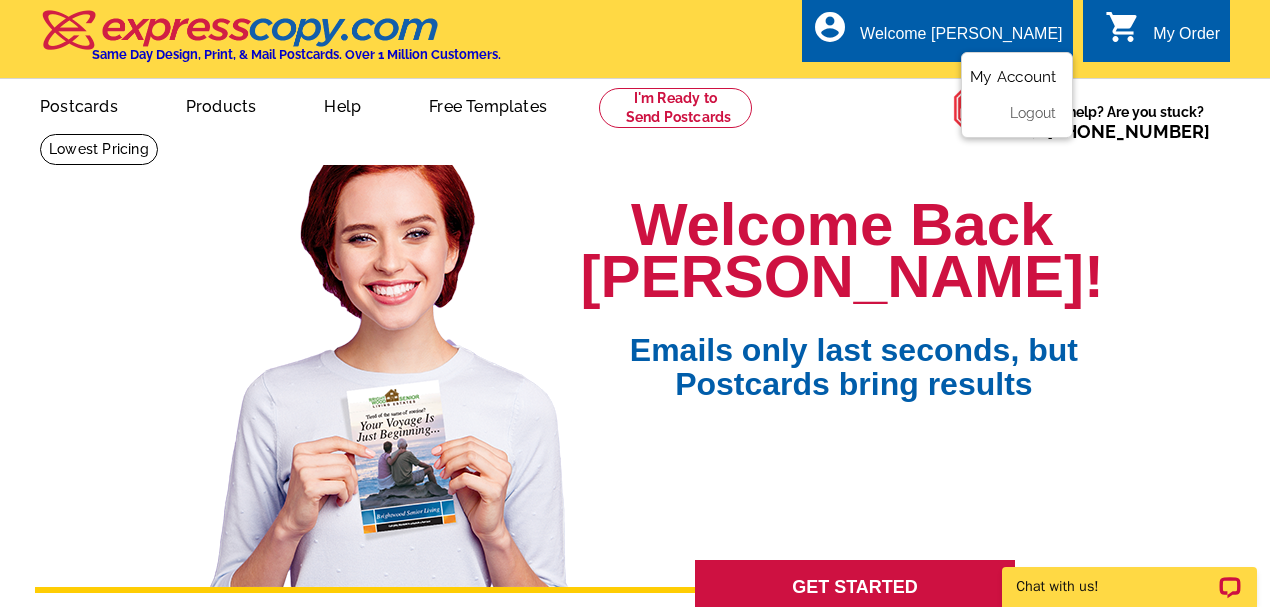 scroll, scrollTop: 0, scrollLeft: 0, axis: both 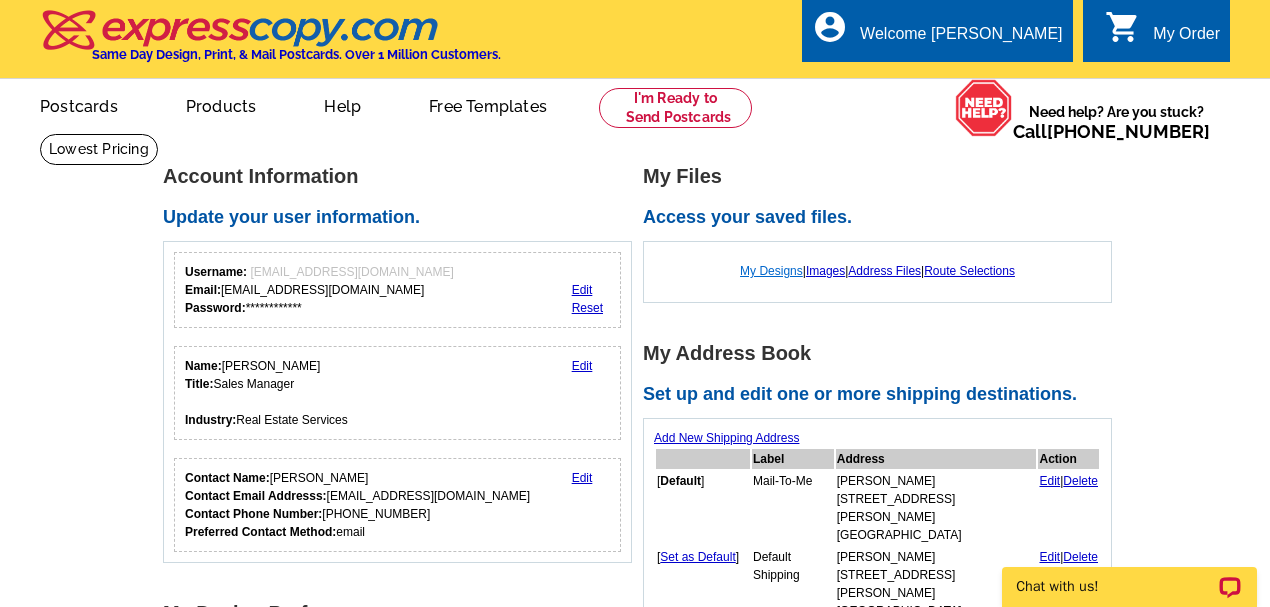 click on "My Designs" at bounding box center [771, 271] 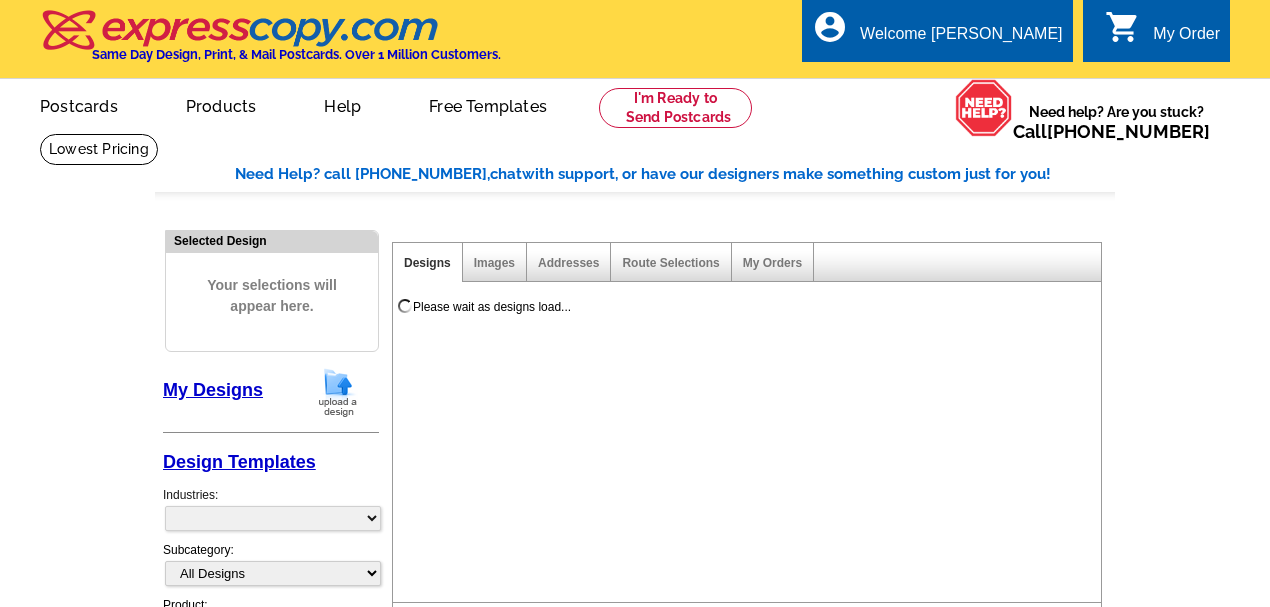 scroll, scrollTop: 0, scrollLeft: 0, axis: both 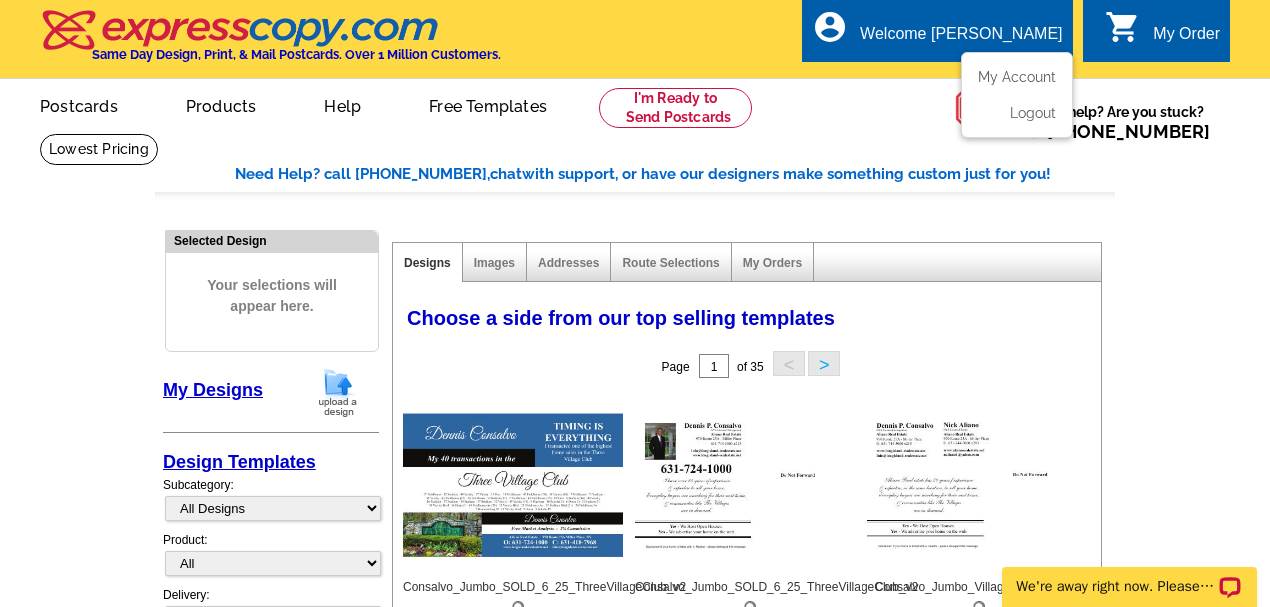 click on "Welcome [PERSON_NAME]" at bounding box center (961, 39) 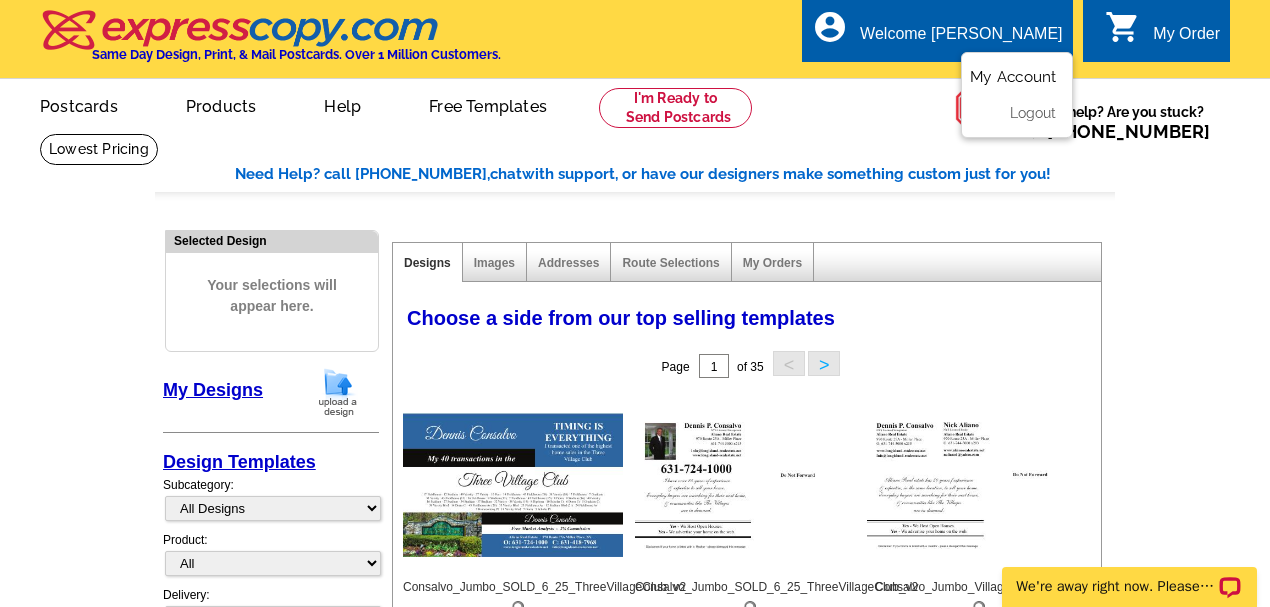 click on "My Account" at bounding box center [1013, 77] 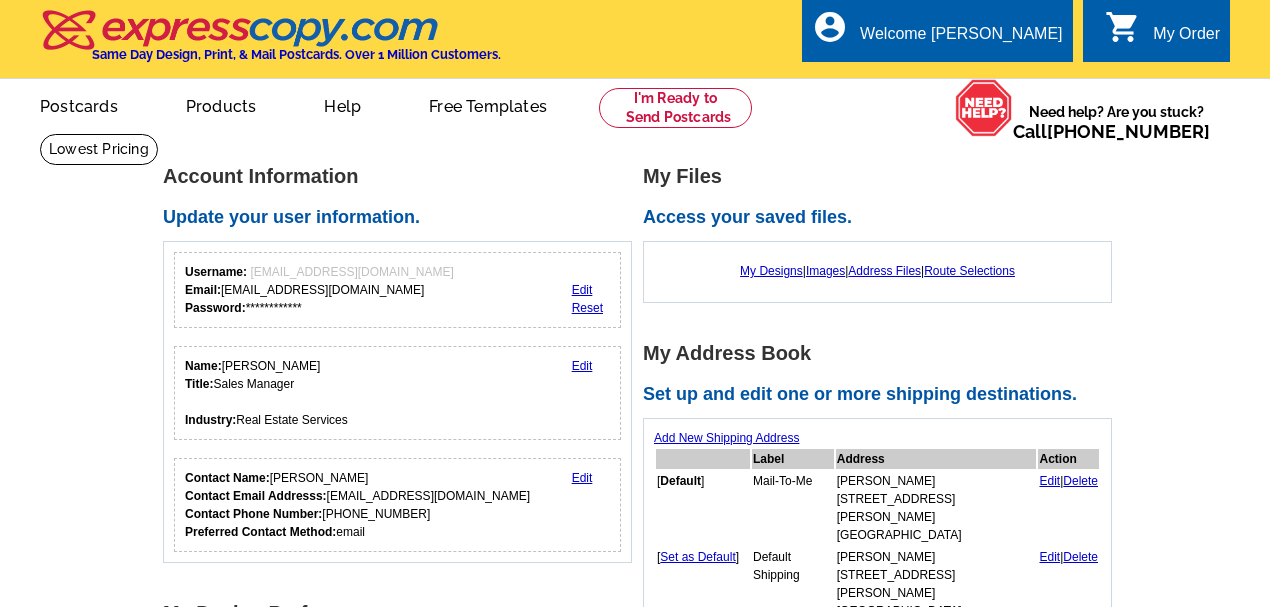 scroll, scrollTop: 0, scrollLeft: 0, axis: both 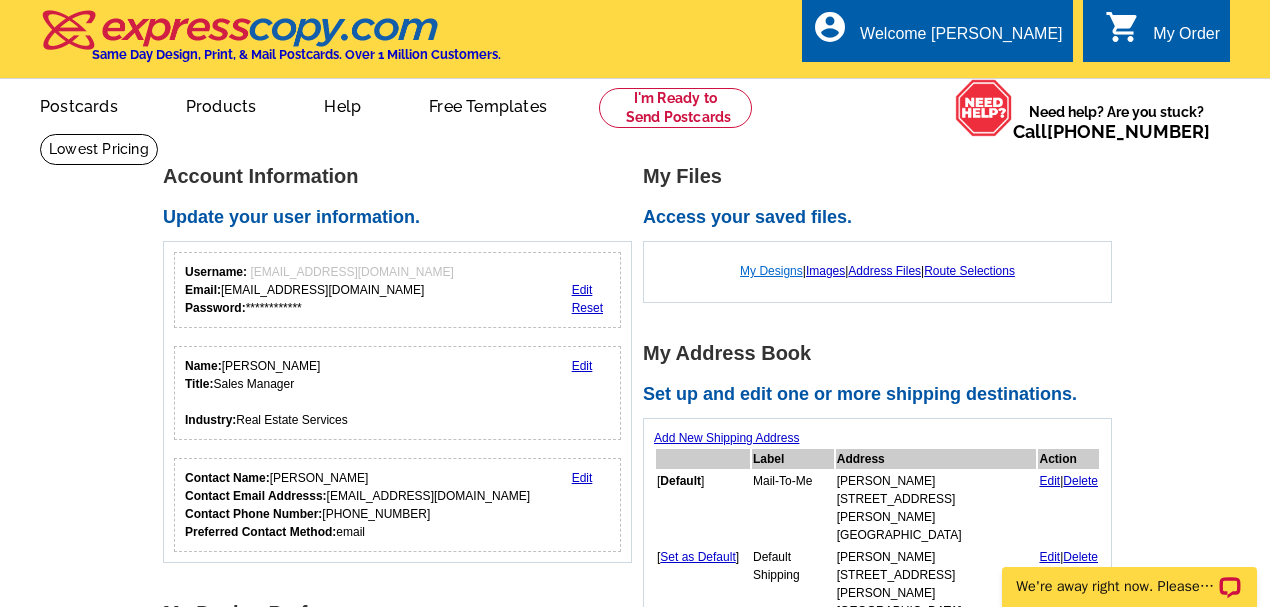 click on "My Designs" at bounding box center [771, 271] 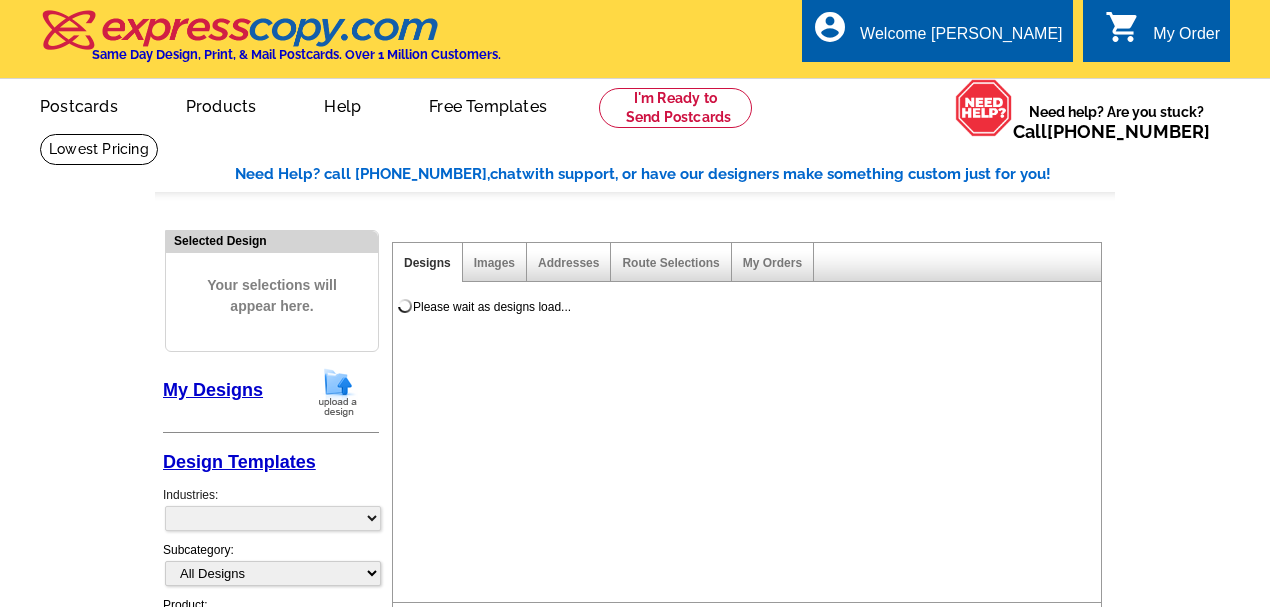 scroll, scrollTop: 0, scrollLeft: 0, axis: both 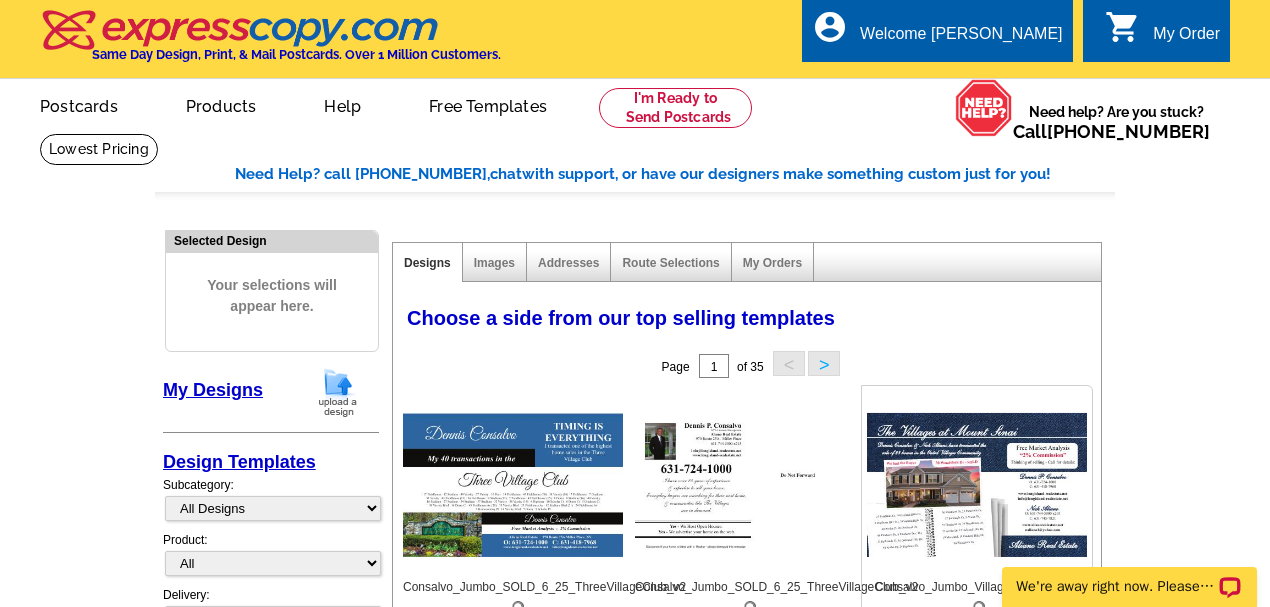 click at bounding box center (977, 485) 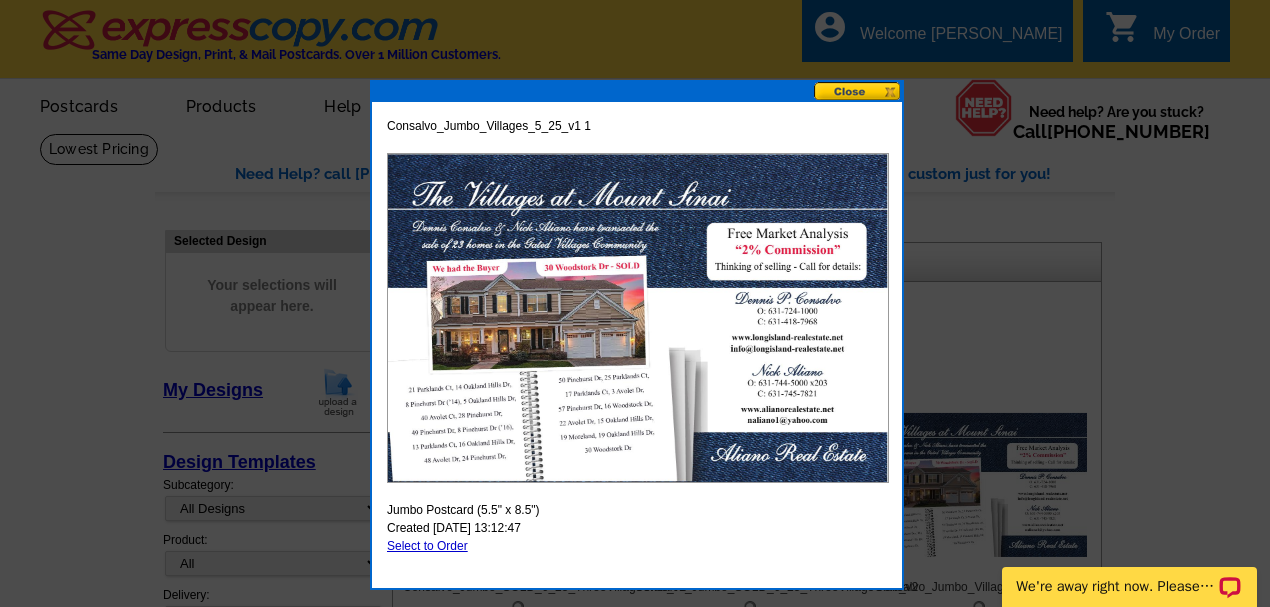 click at bounding box center (858, 91) 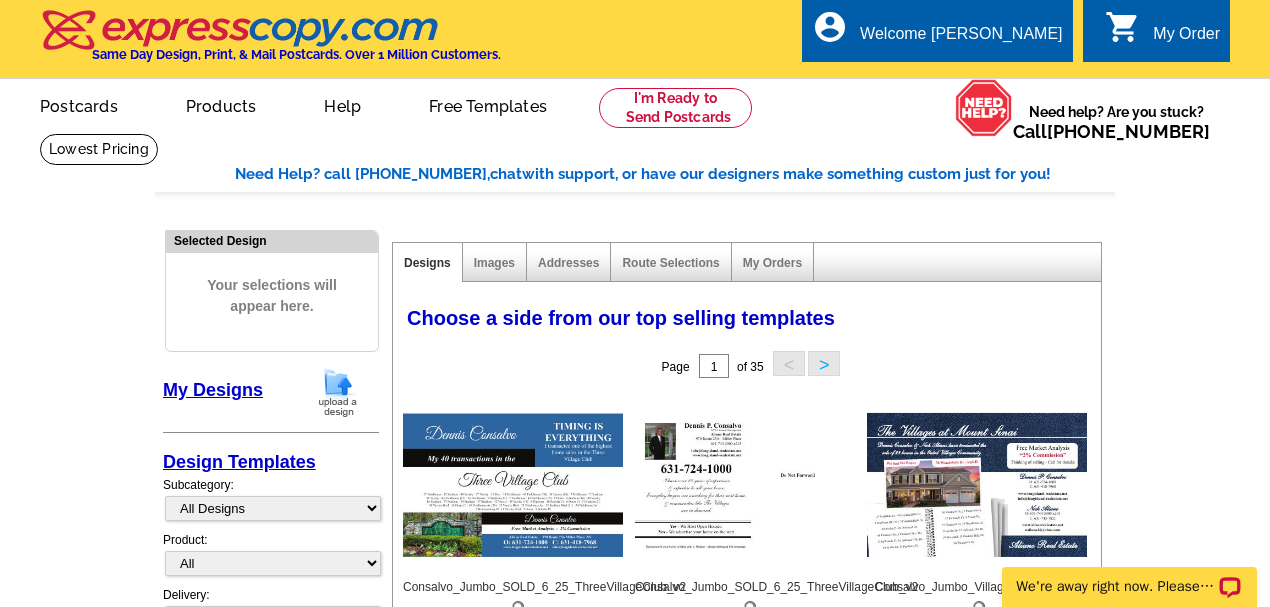 drag, startPoint x: 986, startPoint y: 247, endPoint x: 1036, endPoint y: 288, distance: 64.66065 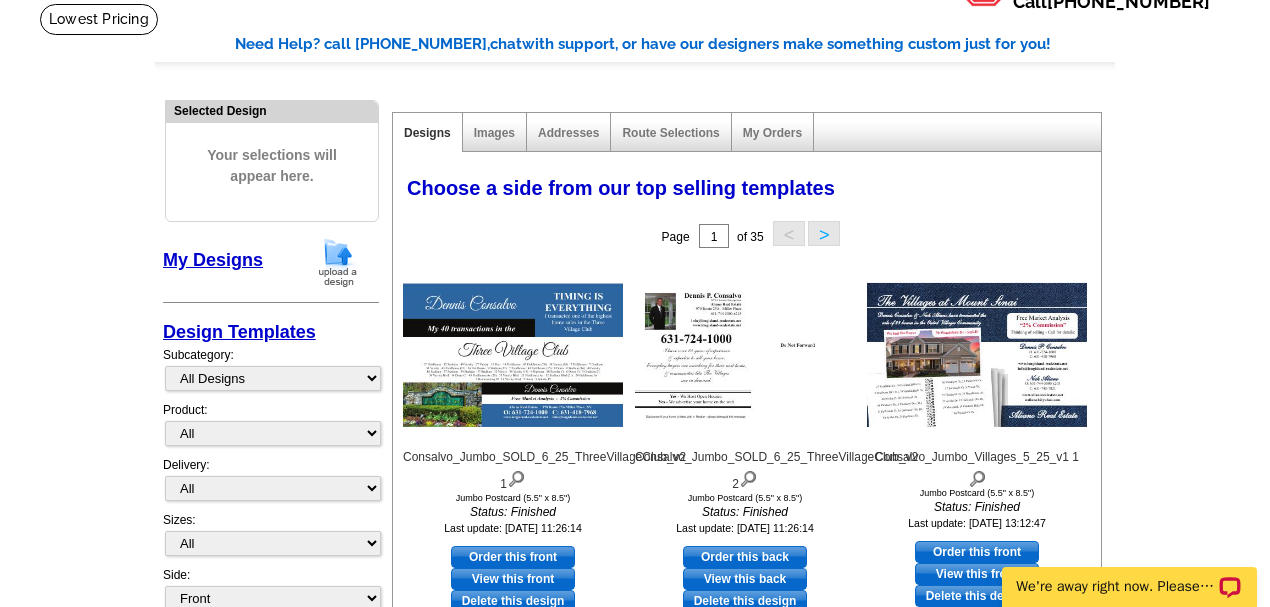 scroll, scrollTop: 133, scrollLeft: 0, axis: vertical 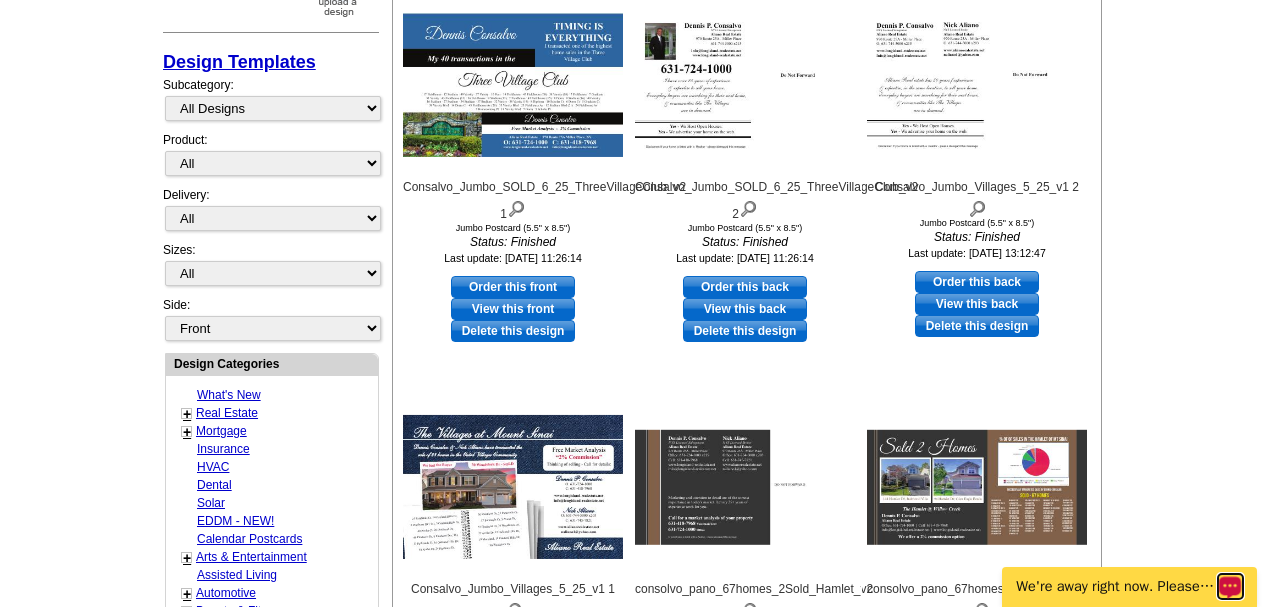 drag, startPoint x: 1227, startPoint y: 583, endPoint x: 2217, endPoint y: 1128, distance: 1130.0996 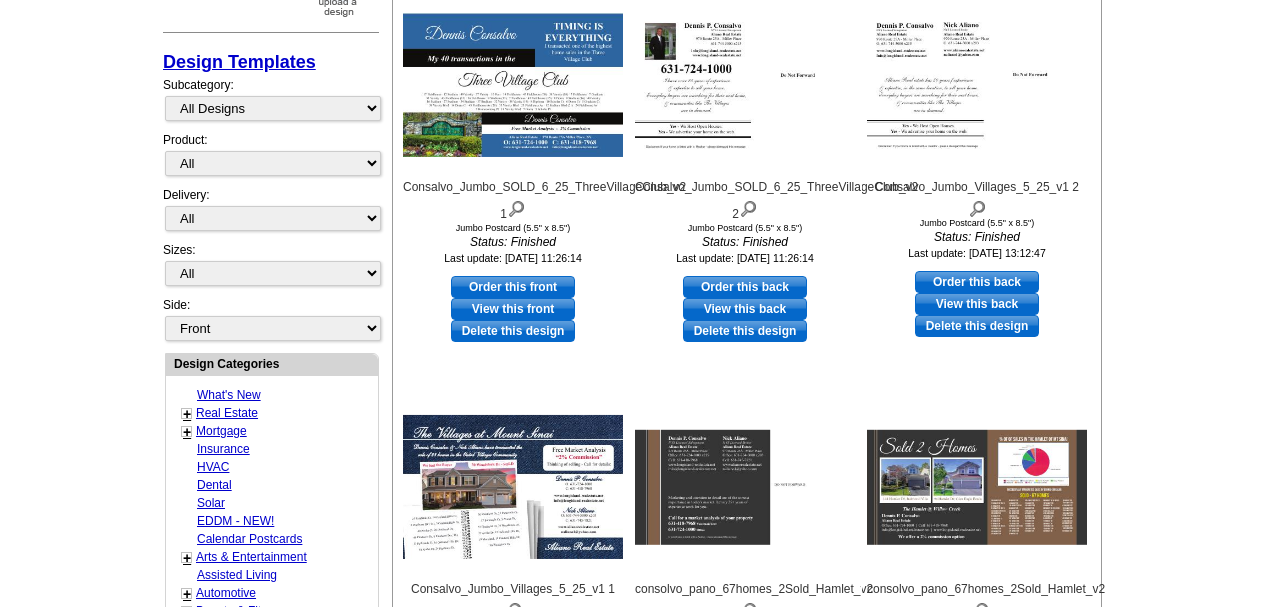 click on "Need Help? call 800-260-5887,  chat  with support, or have our designers make something custom just for you!
Got it, no need for the selection guide next time.
Show Results
Selected Design
Your selections will appear here.
My Designs
Design Templates
Industries:
What's New Real Estate Mortgage Insurance HVAC Dental Solar EDDM - NEW! Calendar Postcards Arts & Entertainment Assisted Living Automotive All" at bounding box center (635, 444) 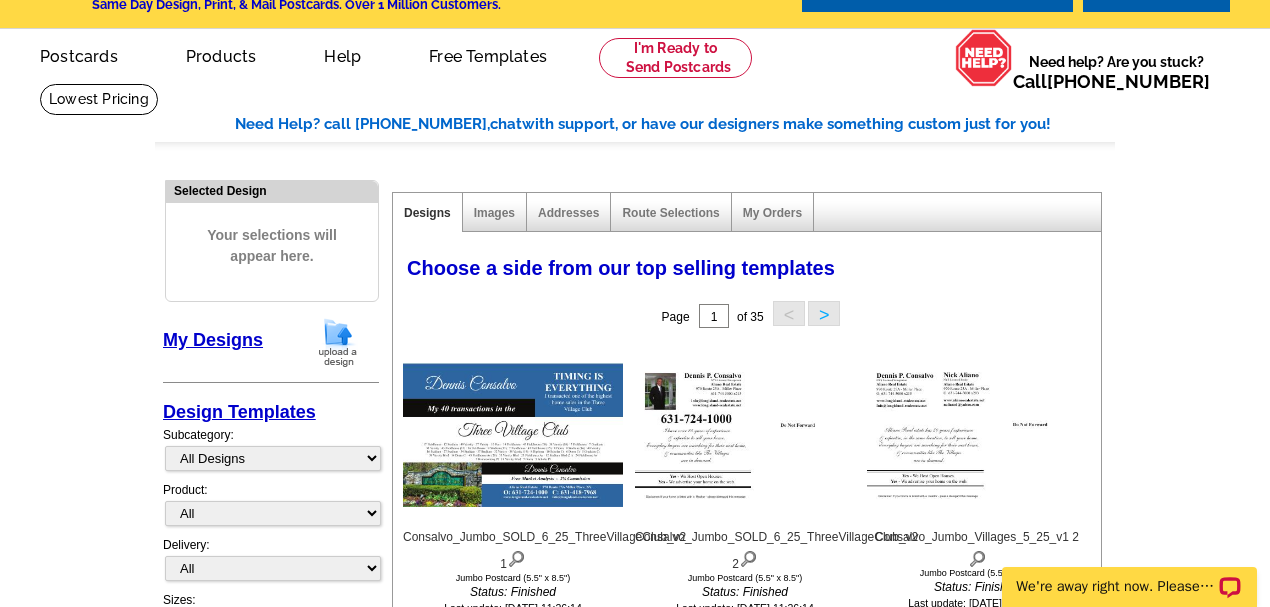 scroll, scrollTop: 0, scrollLeft: 0, axis: both 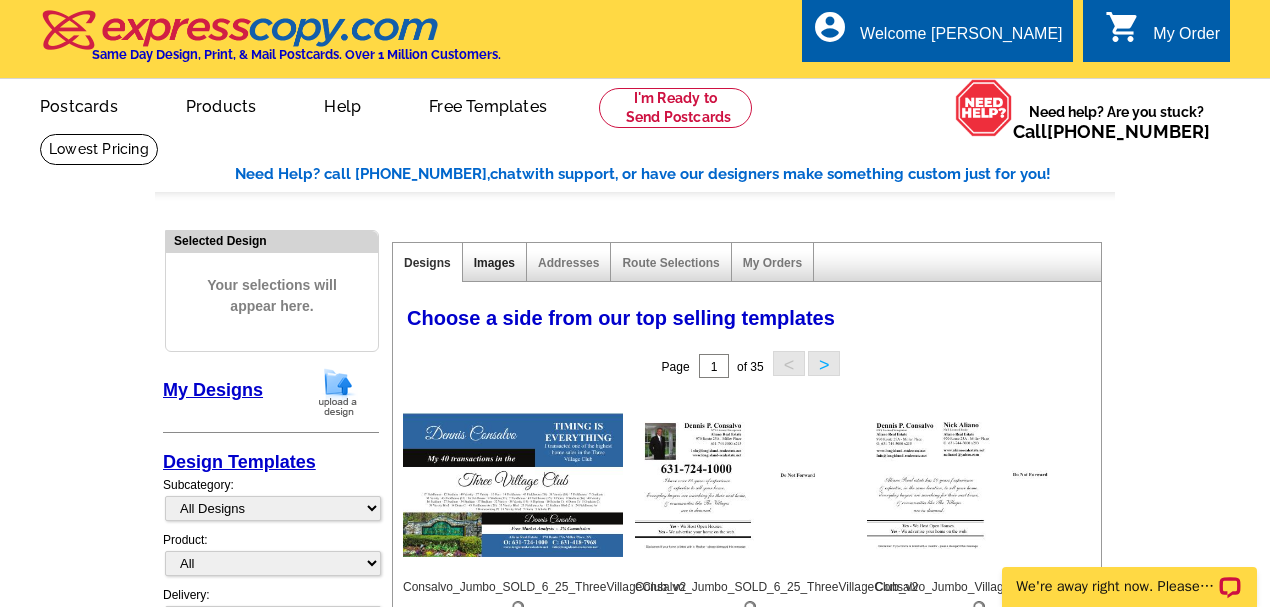 click on "Images" at bounding box center [494, 263] 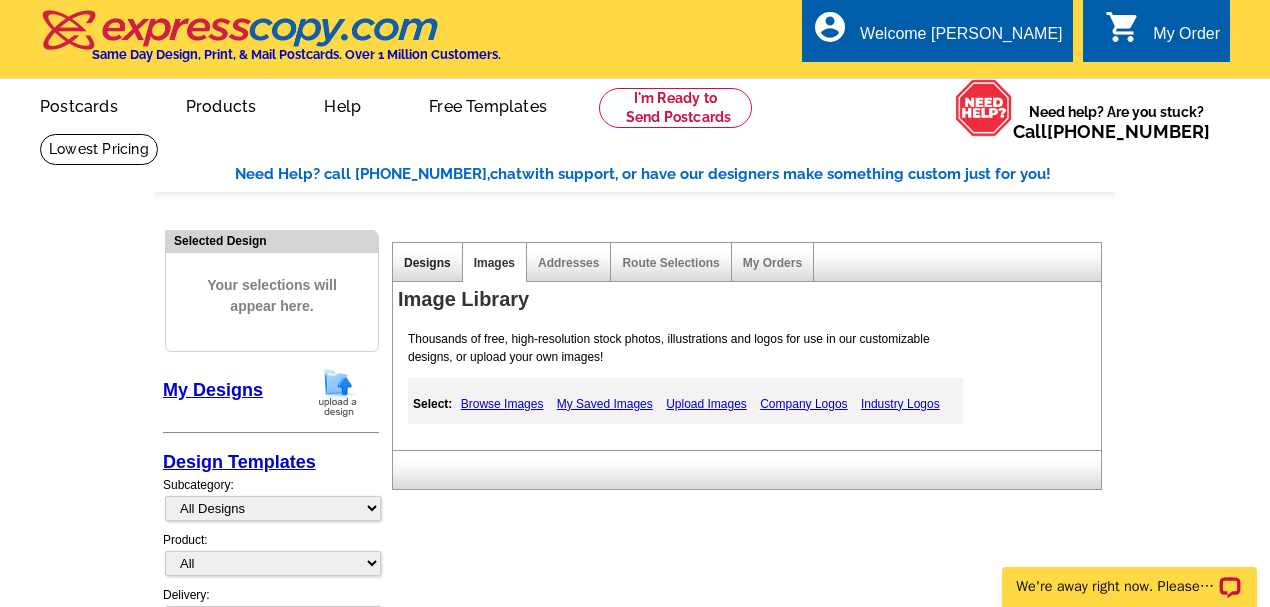 click on "Designs" at bounding box center [427, 263] 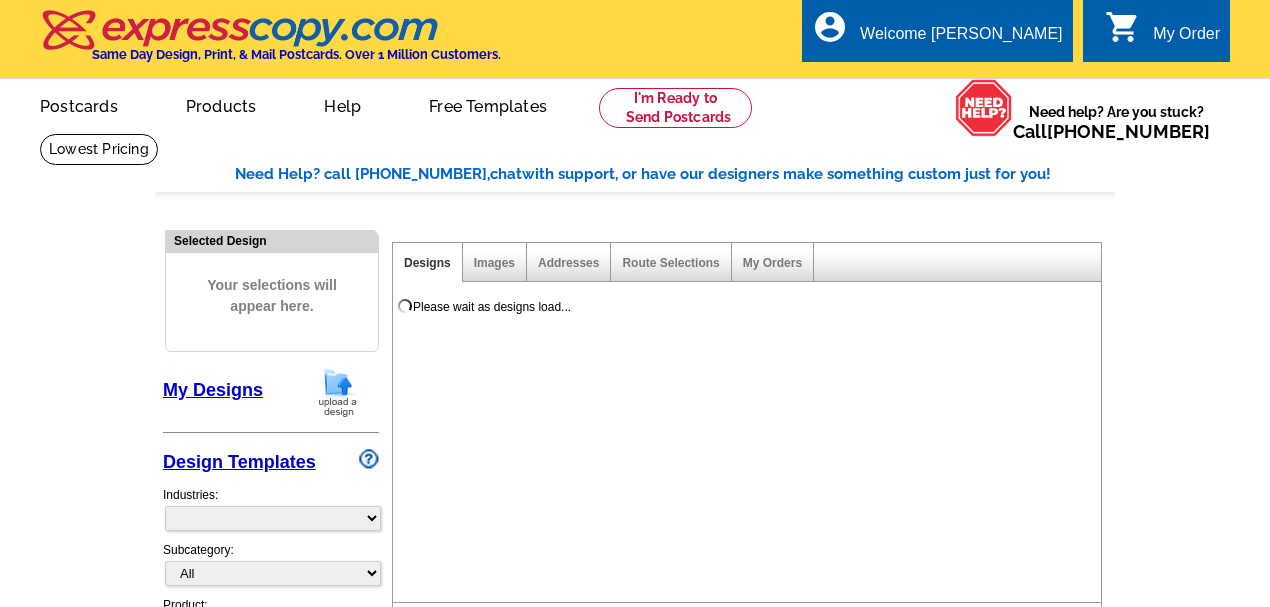scroll, scrollTop: 0, scrollLeft: 0, axis: both 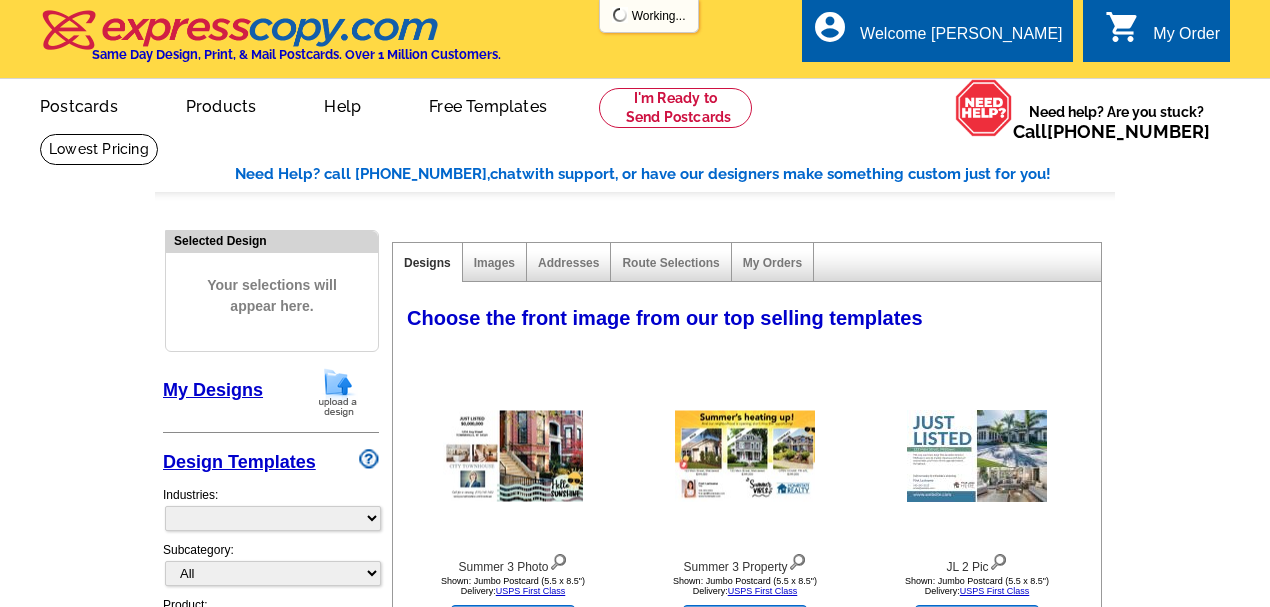 select on "785" 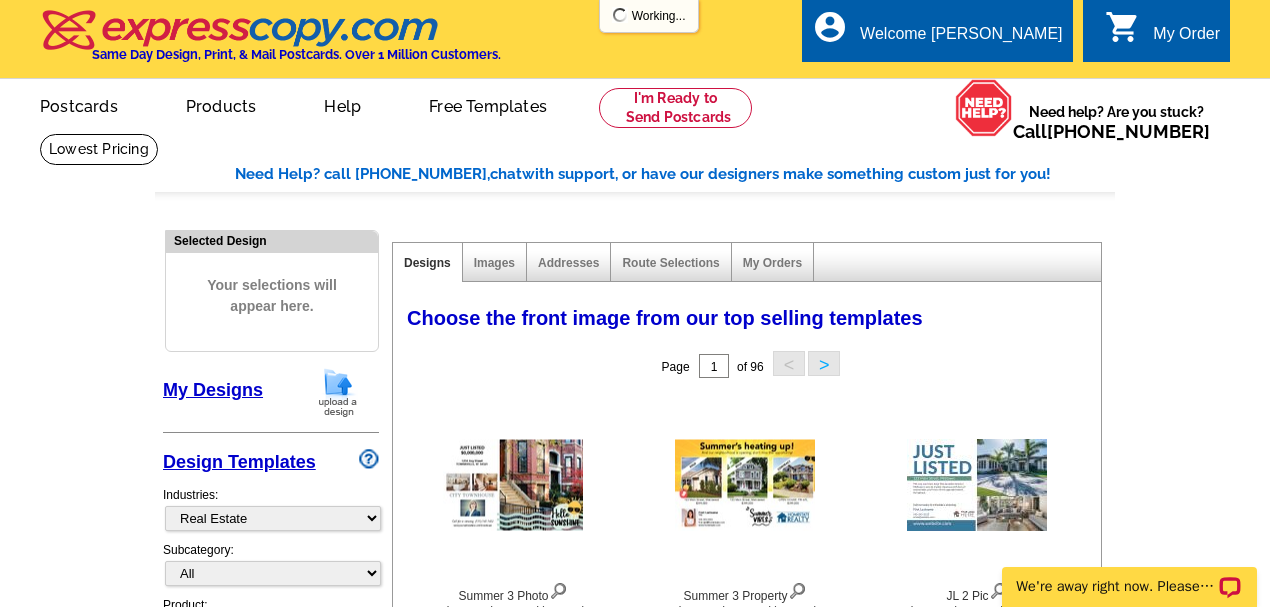 scroll, scrollTop: 0, scrollLeft: 0, axis: both 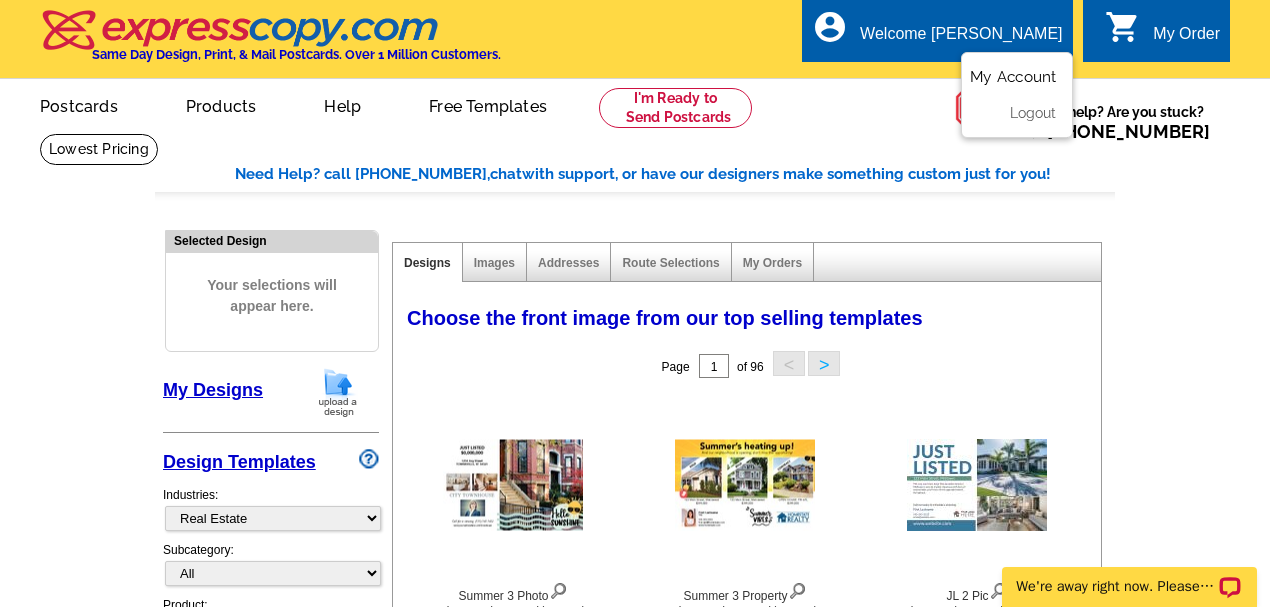 click on "My Account" at bounding box center (1013, 77) 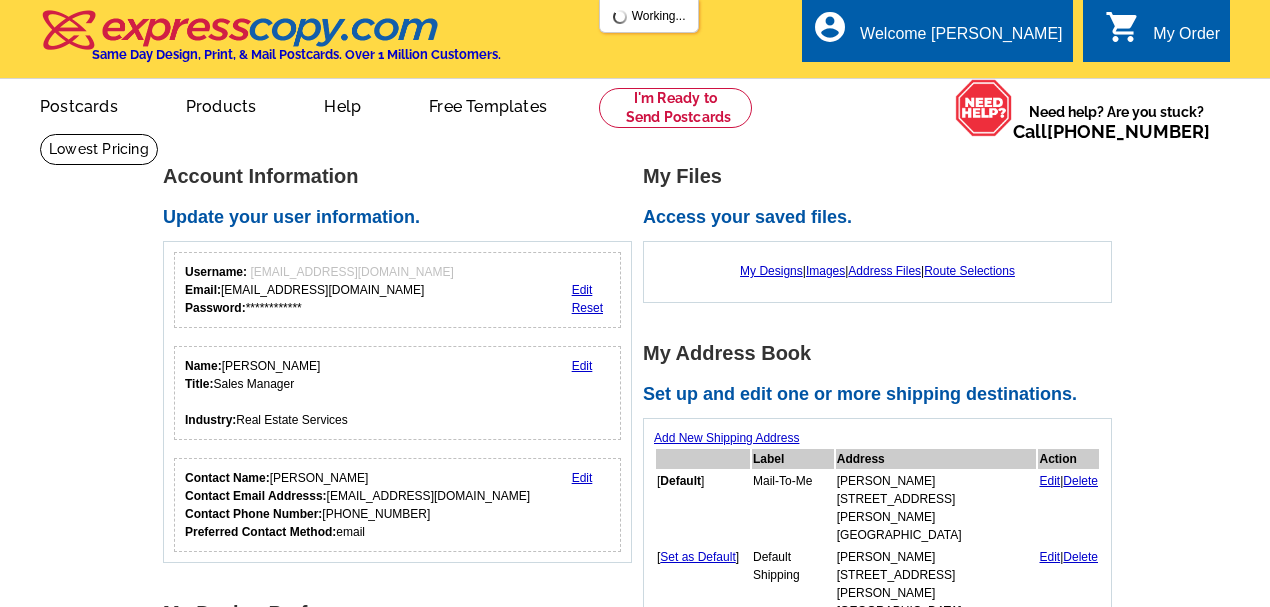 scroll, scrollTop: 0, scrollLeft: 0, axis: both 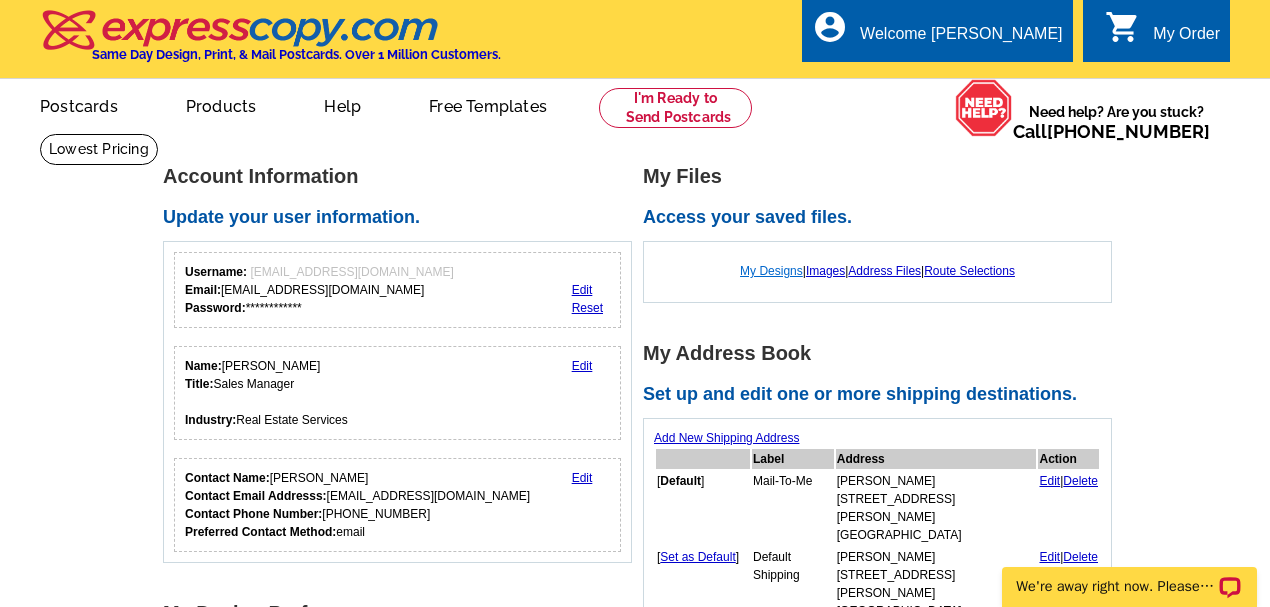 click on "My Designs" at bounding box center (771, 271) 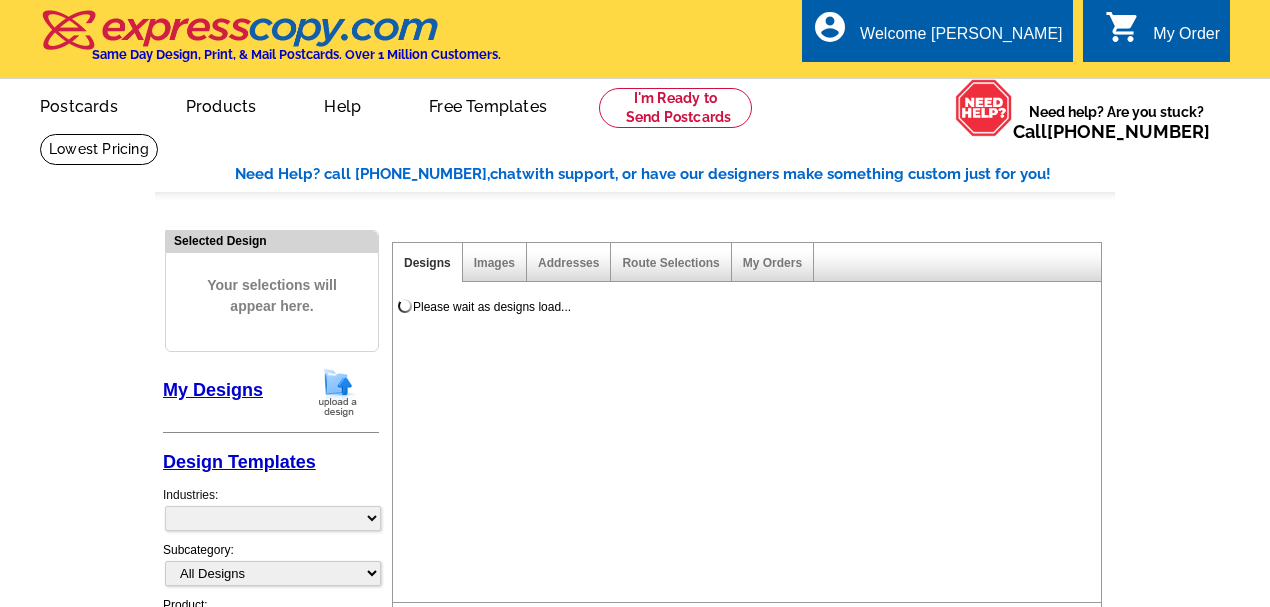 scroll, scrollTop: 0, scrollLeft: 0, axis: both 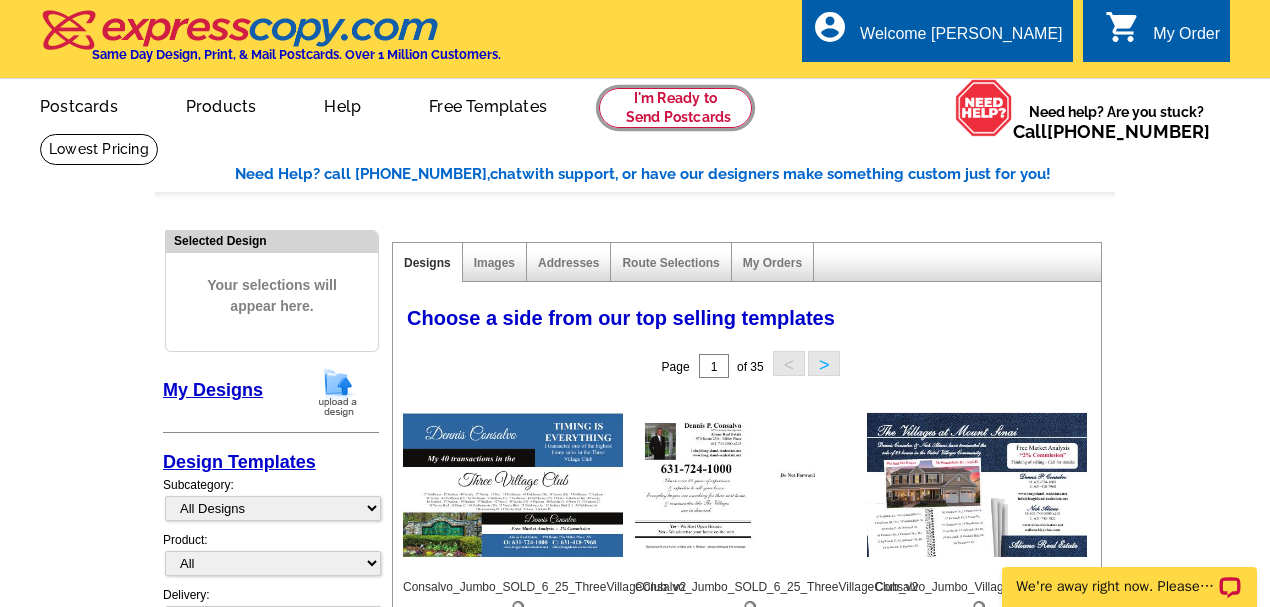 drag, startPoint x: 658, startPoint y: 88, endPoint x: 668, endPoint y: 82, distance: 11.661903 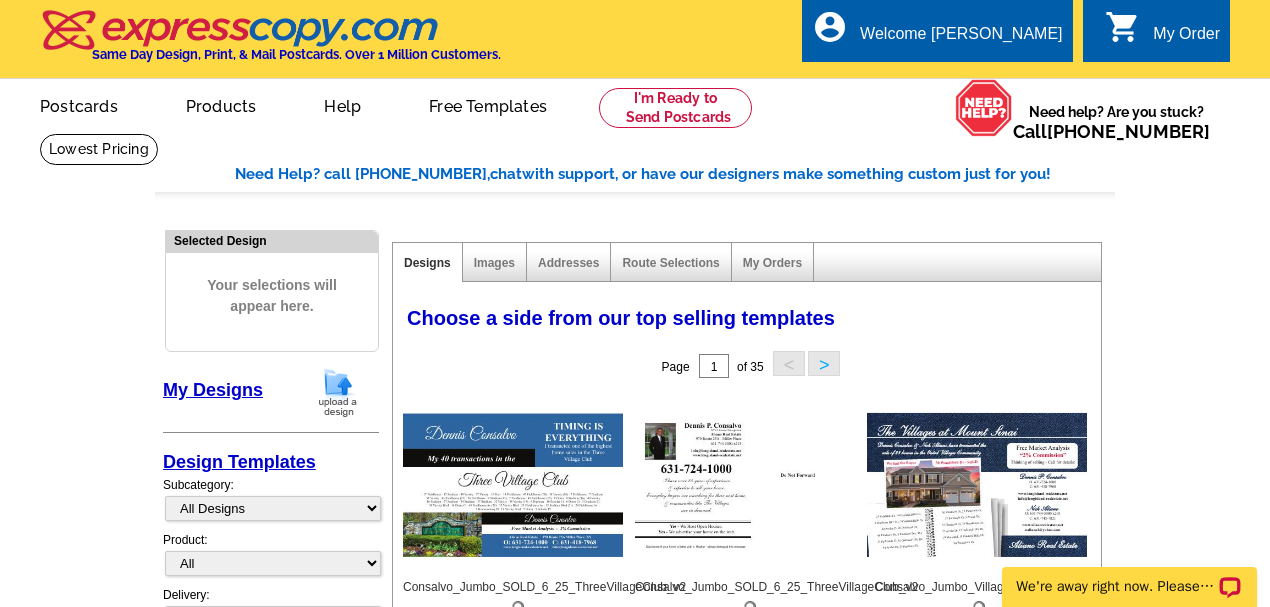 drag, startPoint x: 668, startPoint y: 82, endPoint x: 1053, endPoint y: 159, distance: 392.6245 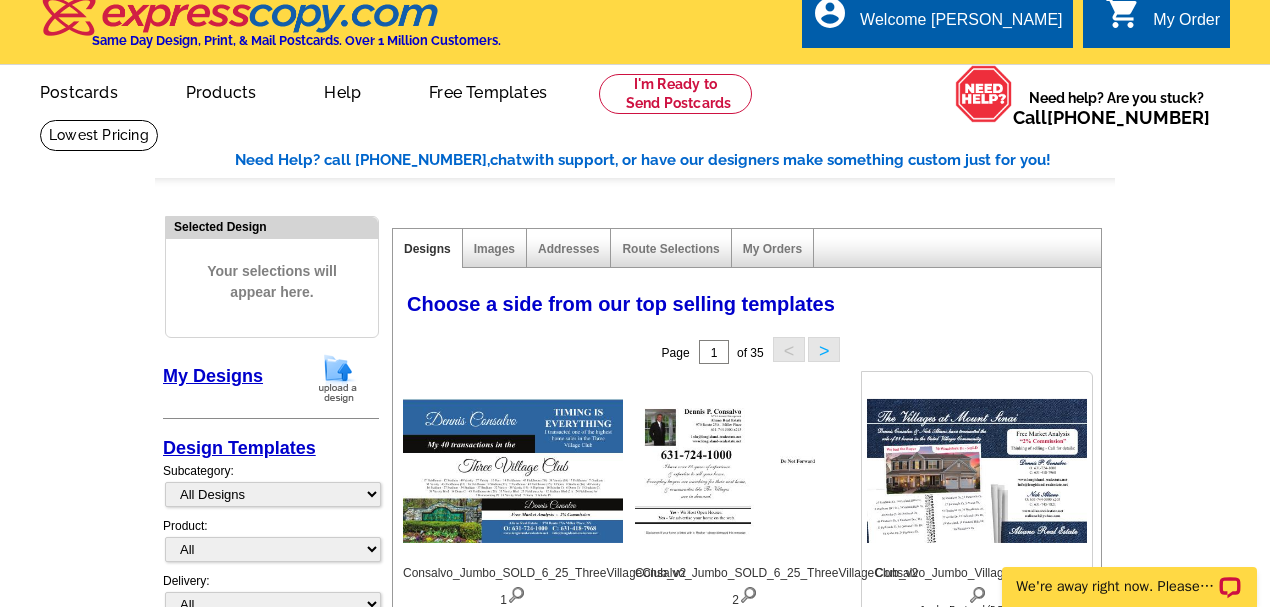scroll, scrollTop: 0, scrollLeft: 0, axis: both 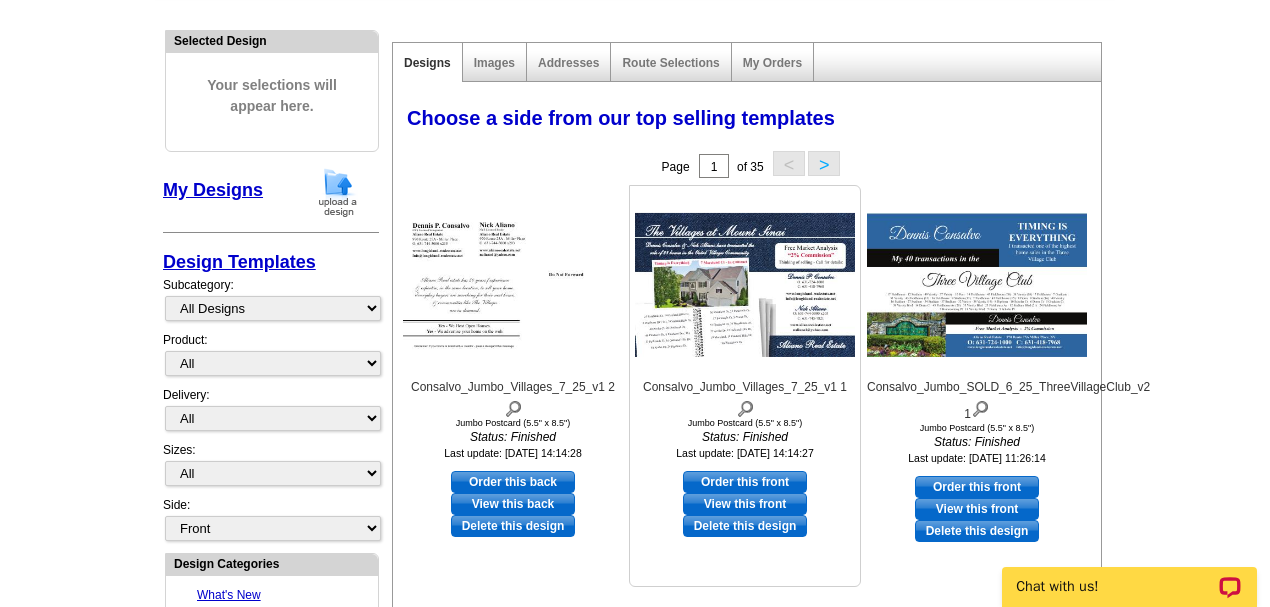 click on "View this front" at bounding box center [745, 504] 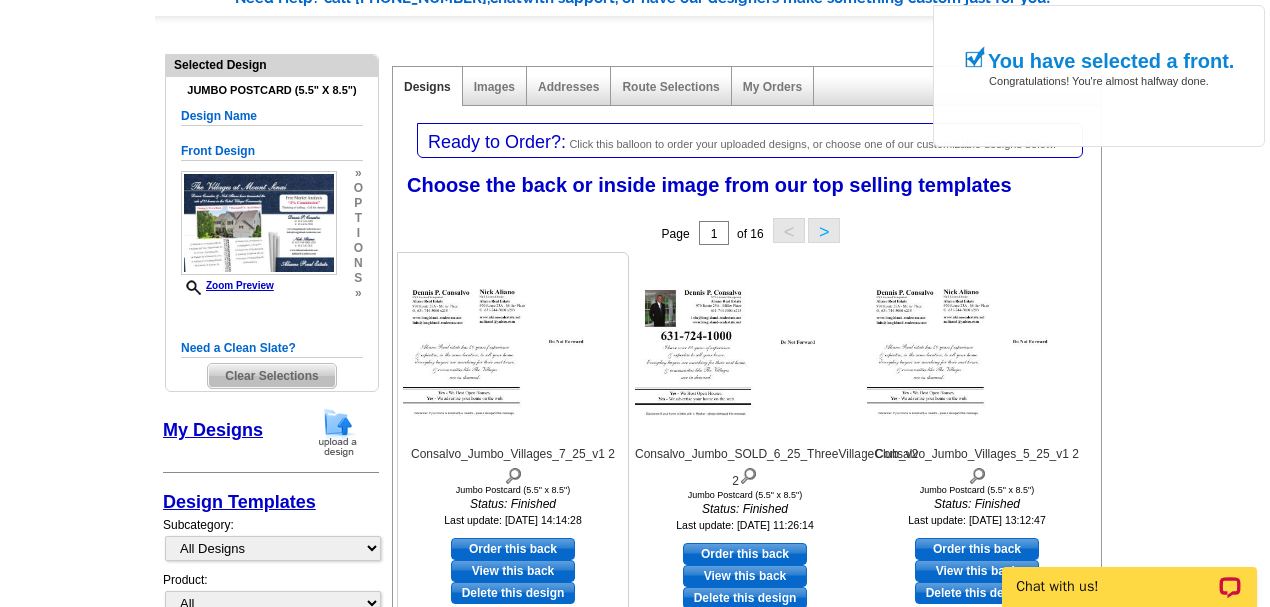 scroll, scrollTop: 200, scrollLeft: 0, axis: vertical 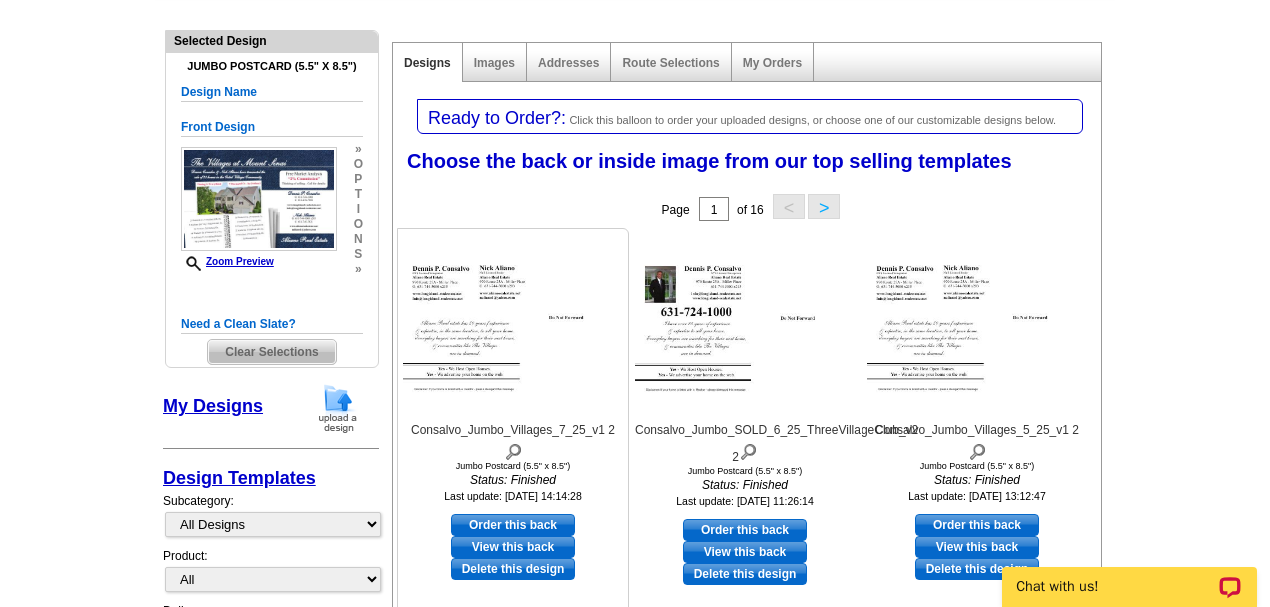 click on "Order this back" at bounding box center (513, 525) 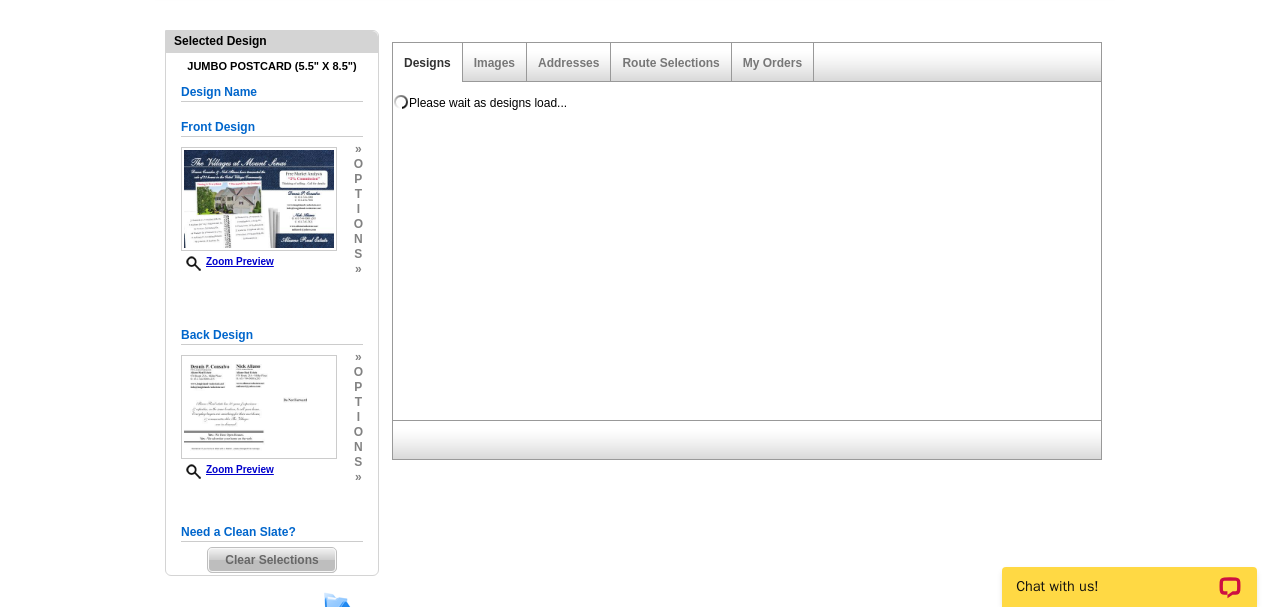 scroll, scrollTop: 0, scrollLeft: 0, axis: both 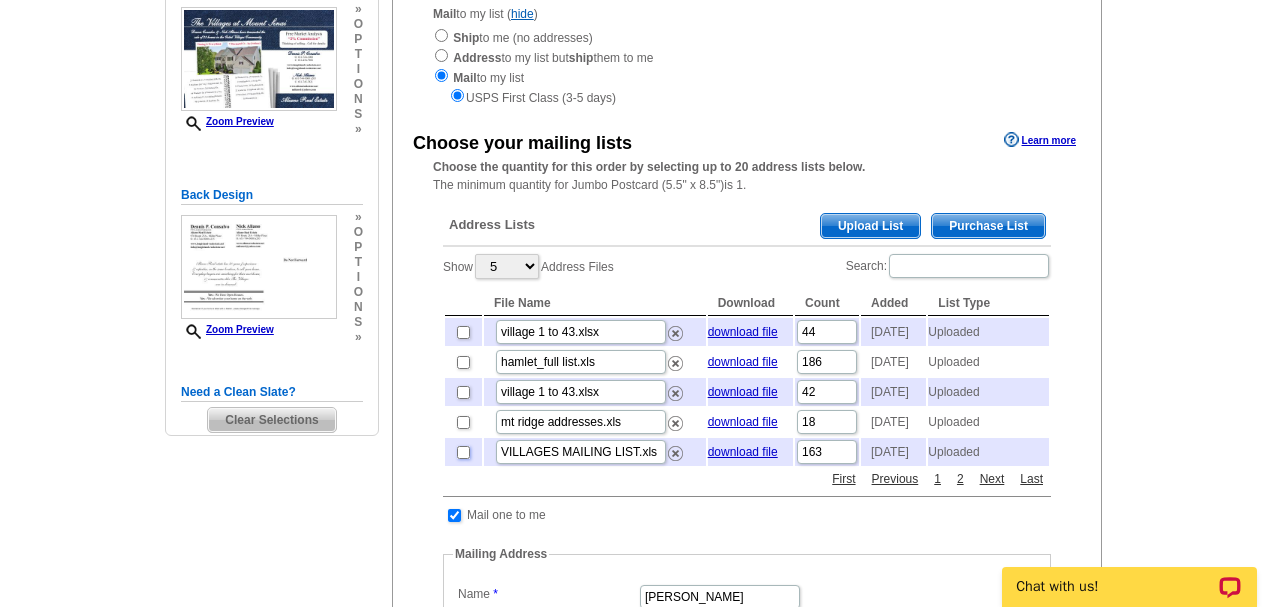 click at bounding box center [463, 452] 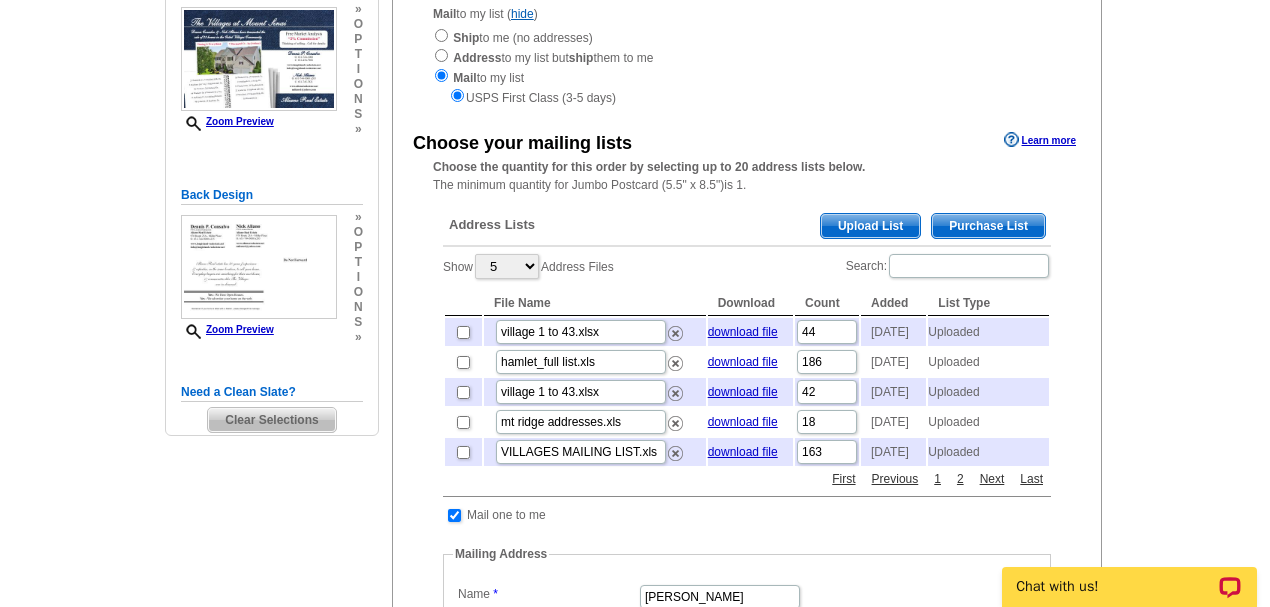 checkbox on "true" 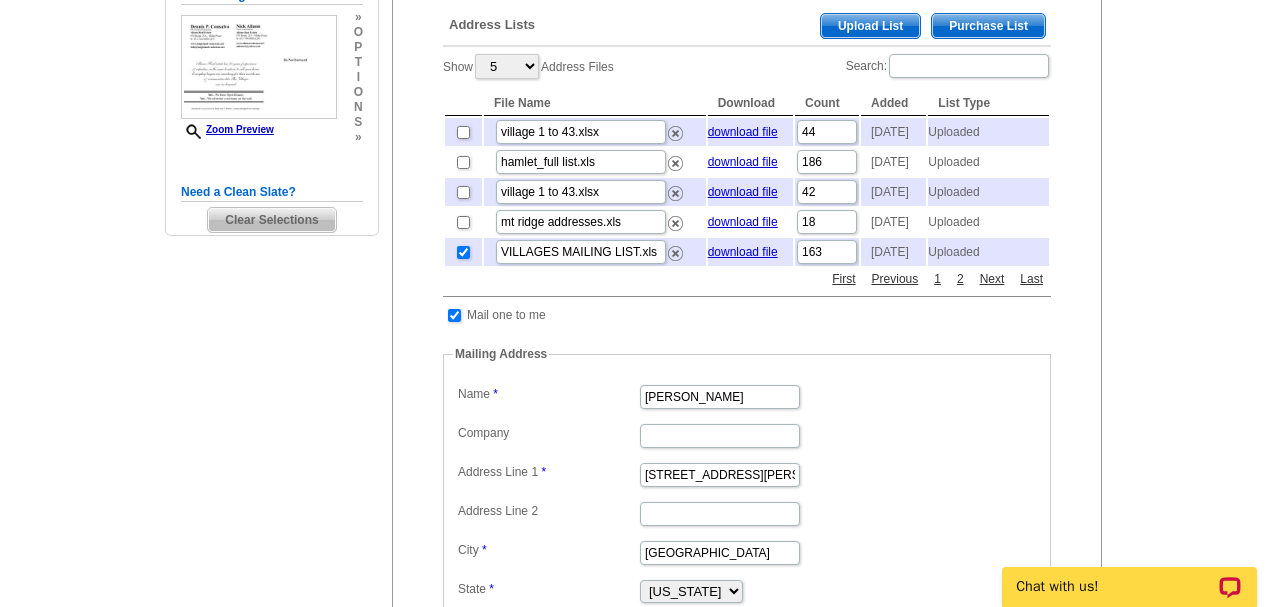 scroll, scrollTop: 466, scrollLeft: 0, axis: vertical 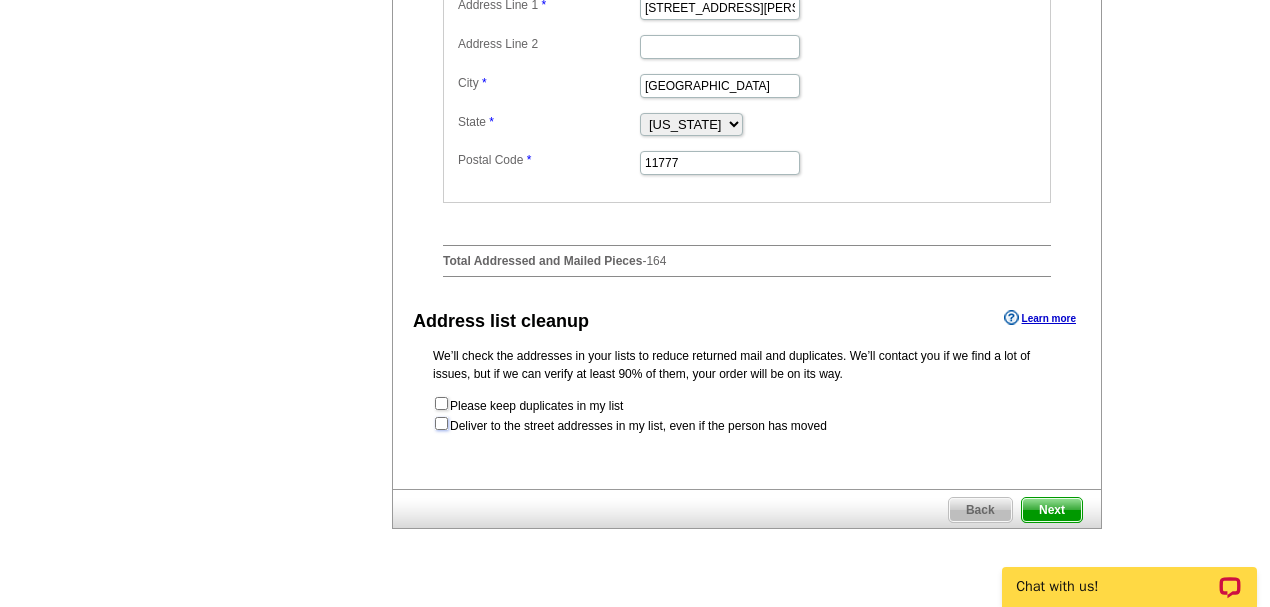 click at bounding box center (441, 423) 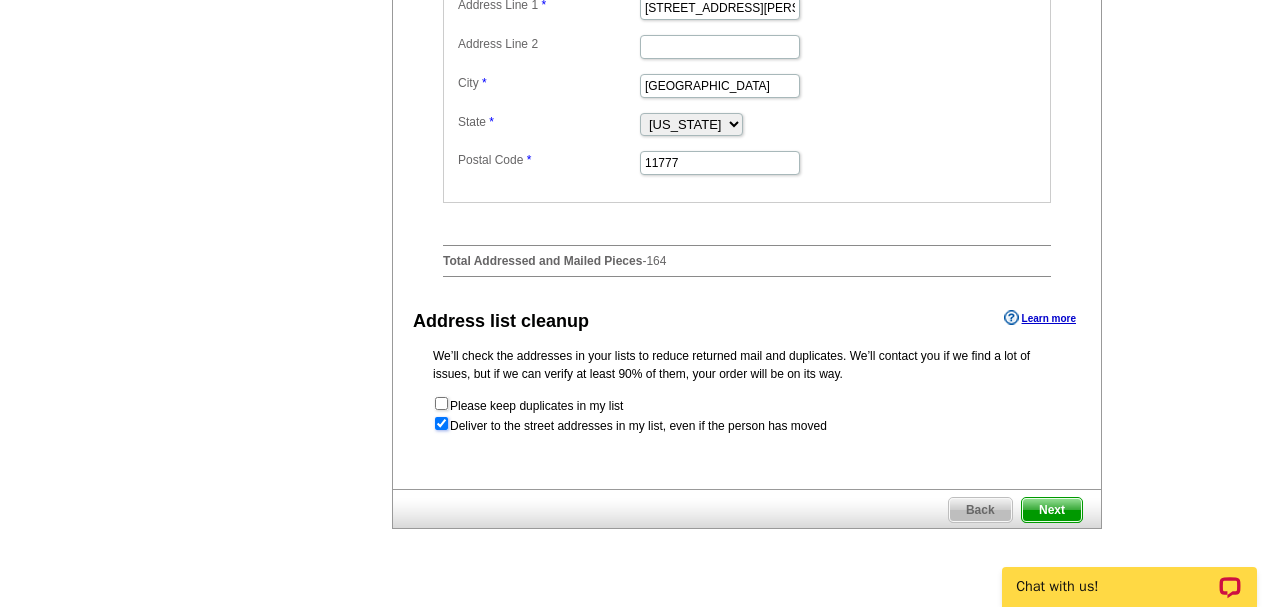 radio on "true" 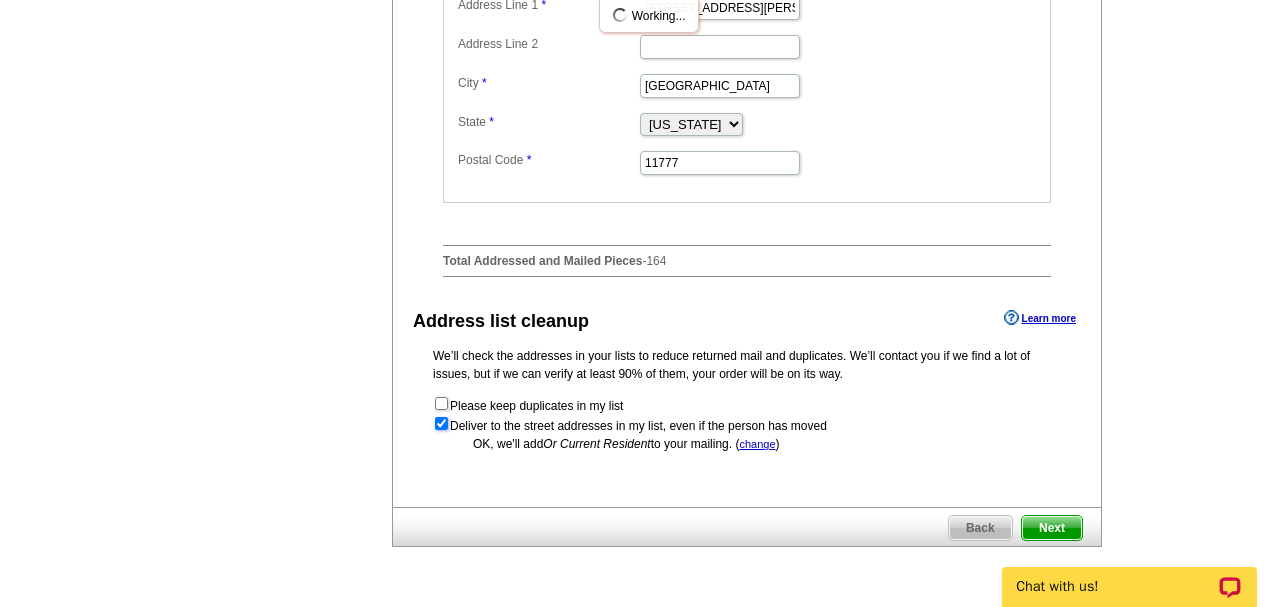 scroll, scrollTop: 0, scrollLeft: 0, axis: both 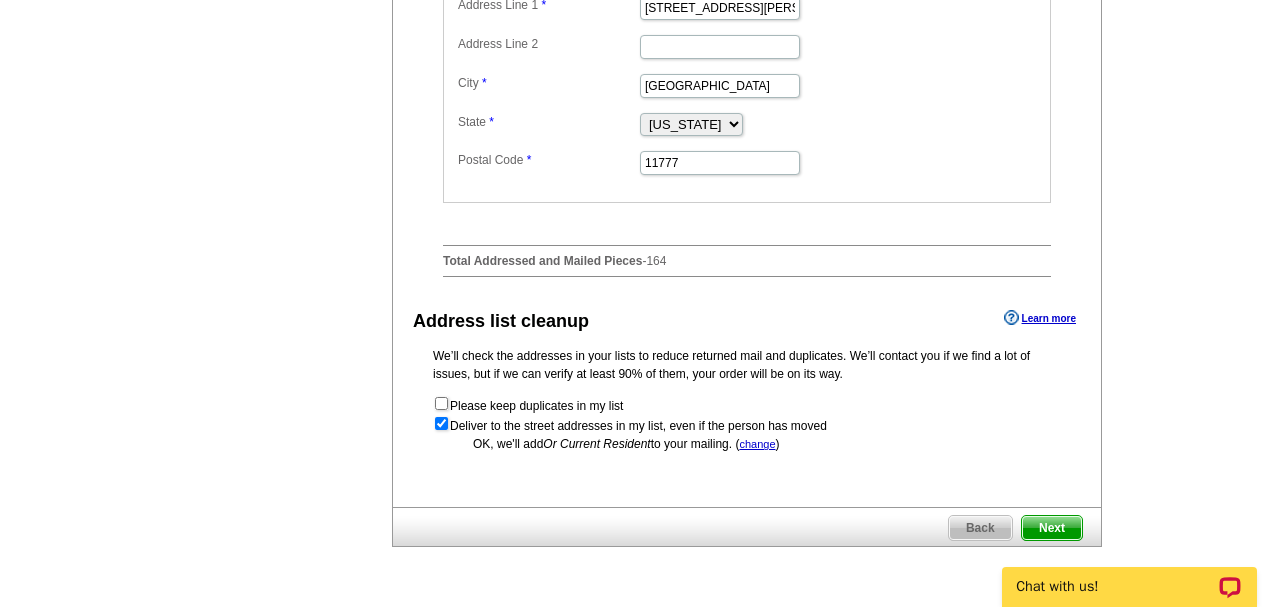 click on "Chat with us!" at bounding box center (1129, 575) 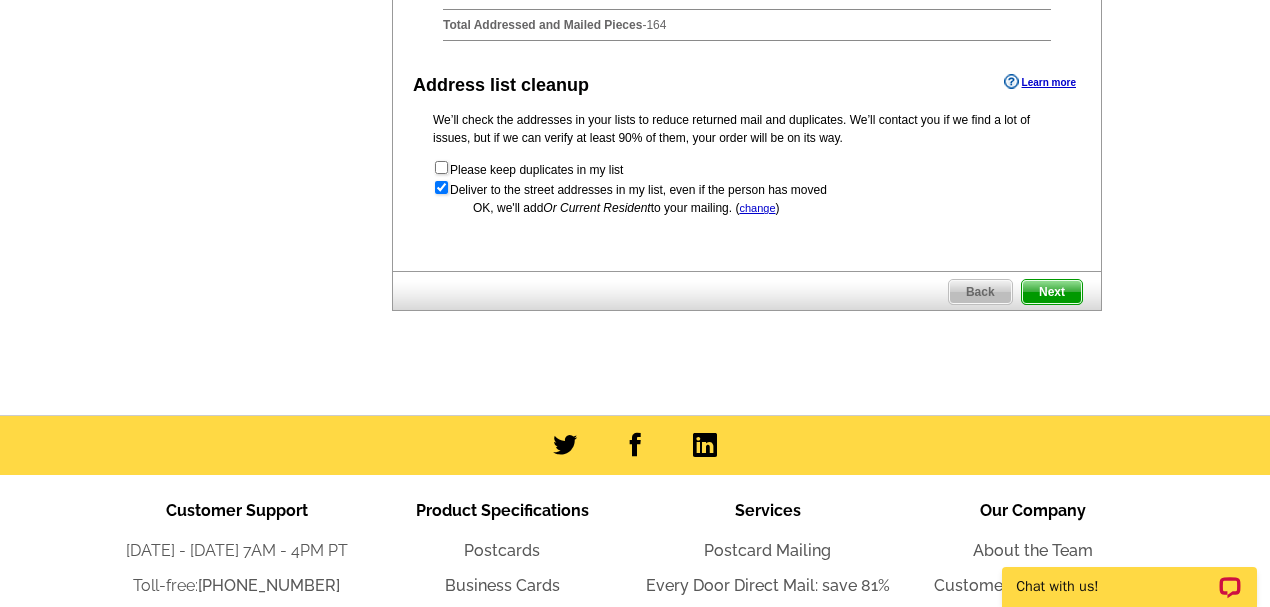 scroll, scrollTop: 1266, scrollLeft: 0, axis: vertical 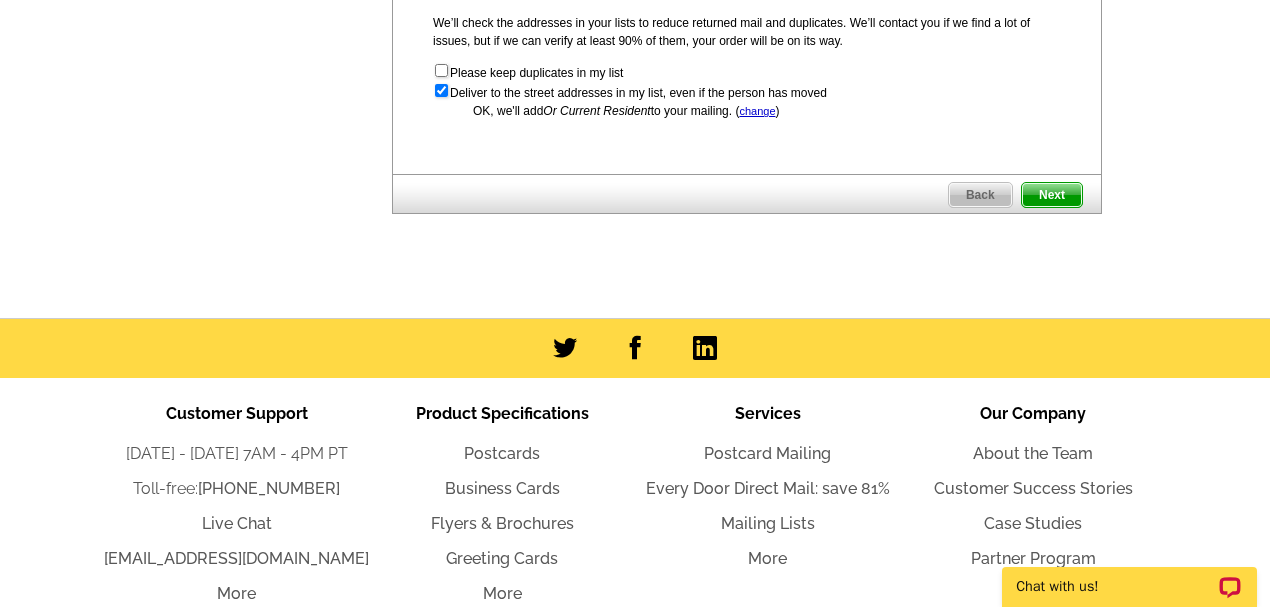 click on "Next" at bounding box center (1052, 195) 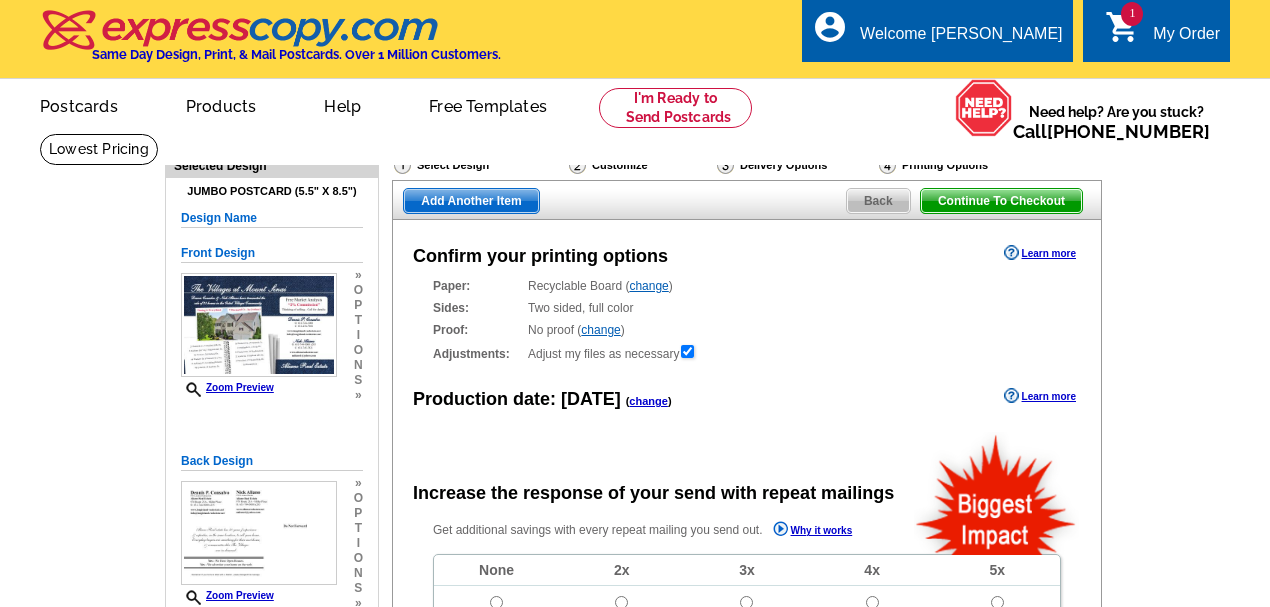 scroll, scrollTop: 0, scrollLeft: 0, axis: both 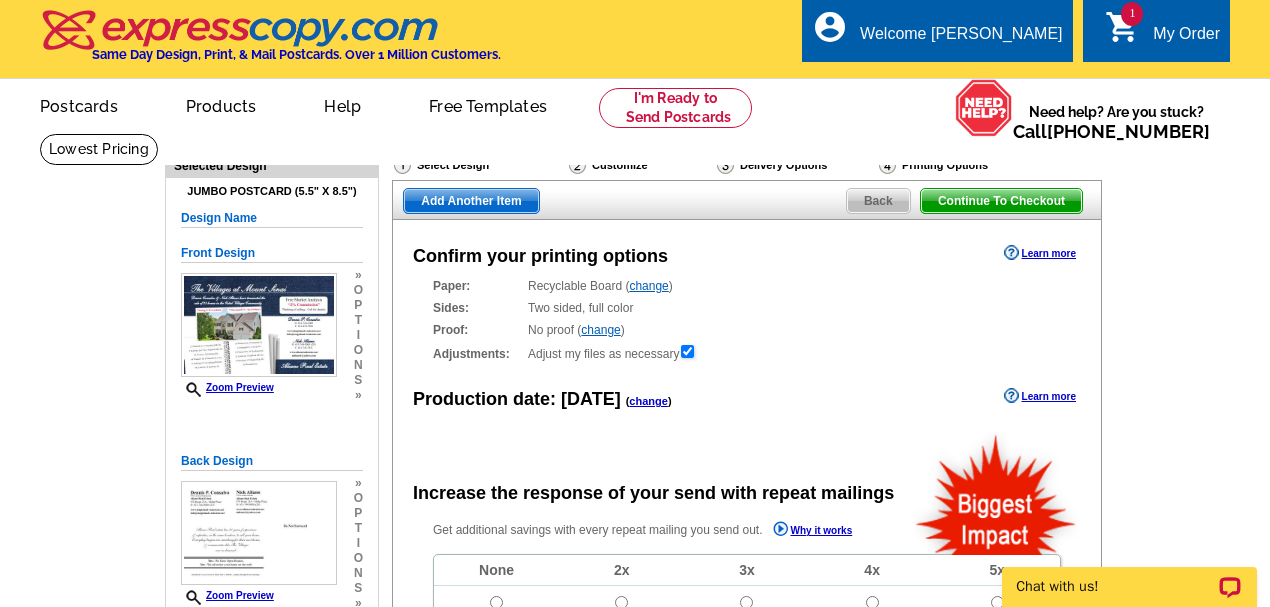 radio on "false" 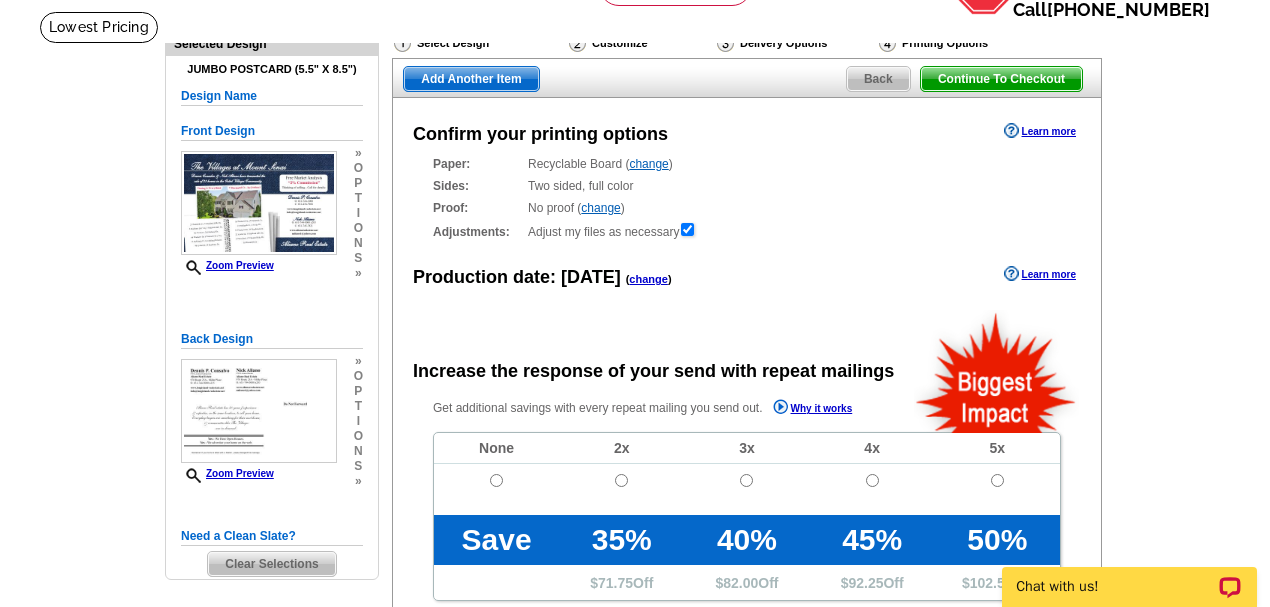 scroll, scrollTop: 133, scrollLeft: 0, axis: vertical 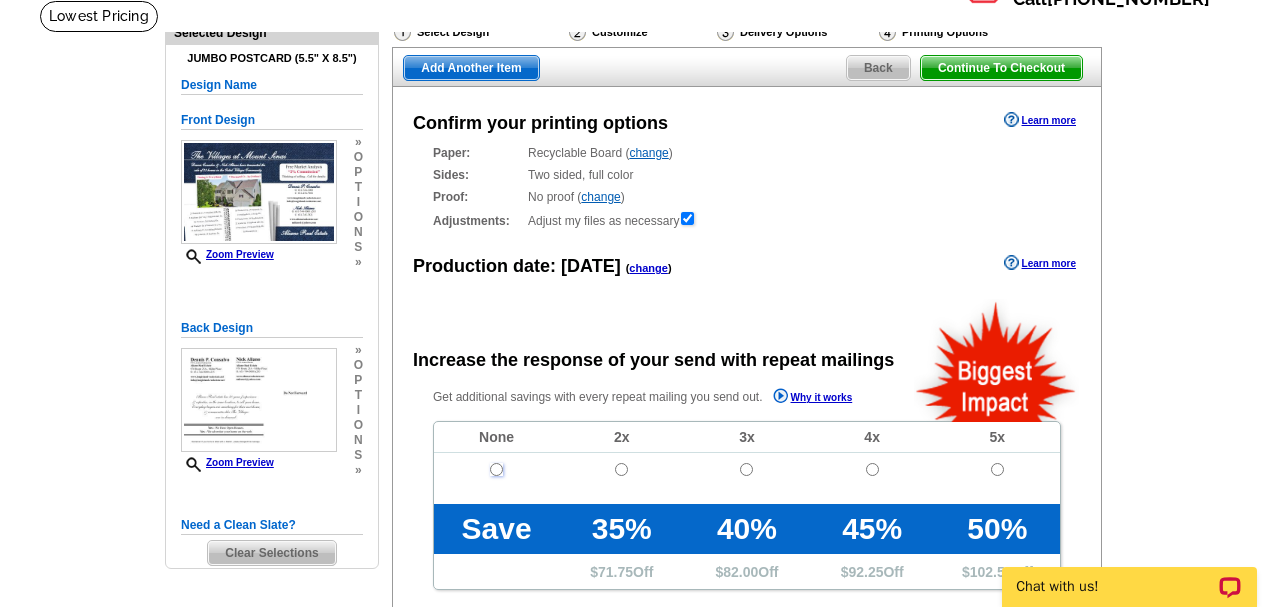 click at bounding box center (496, 469) 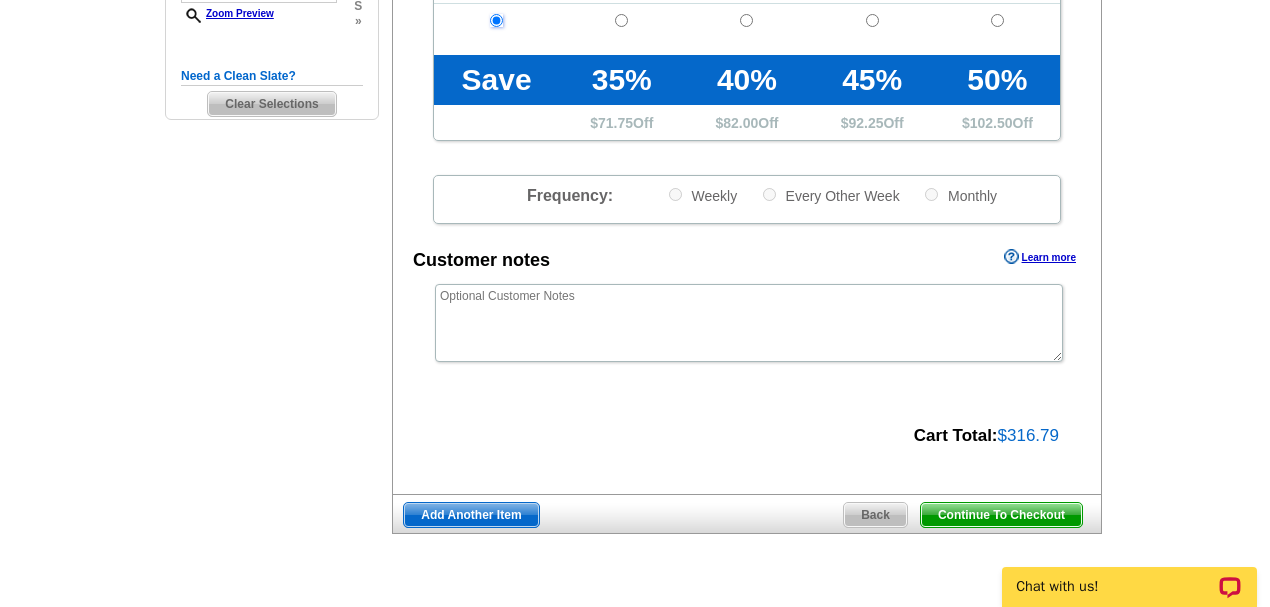 scroll, scrollTop: 600, scrollLeft: 0, axis: vertical 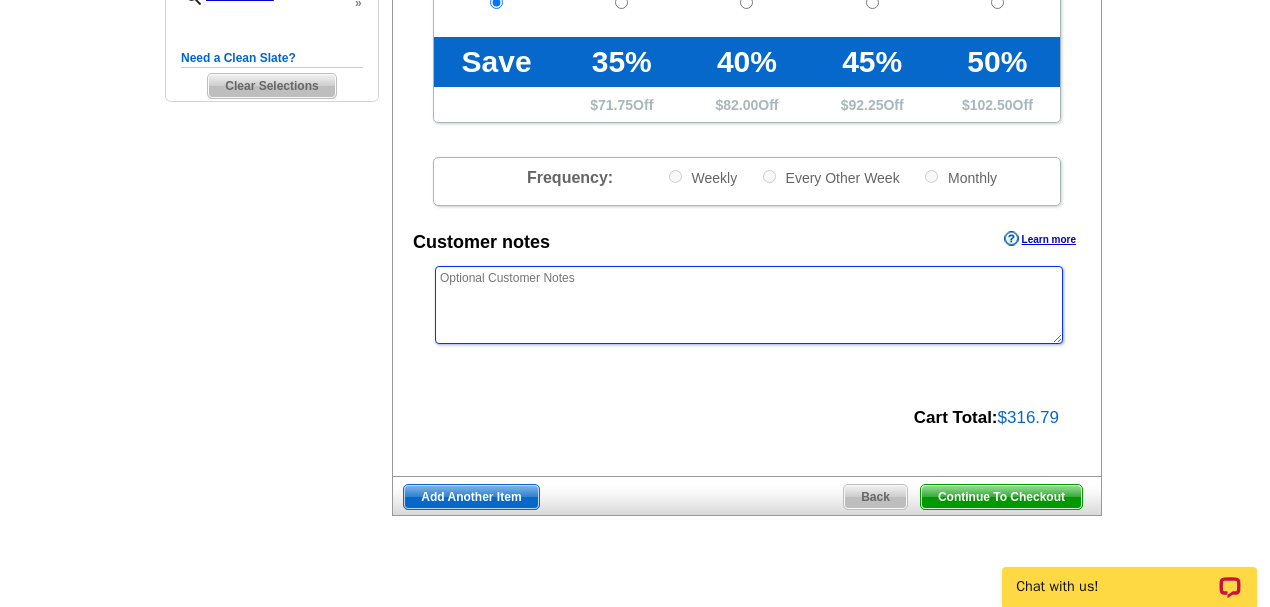 click at bounding box center (749, 305) 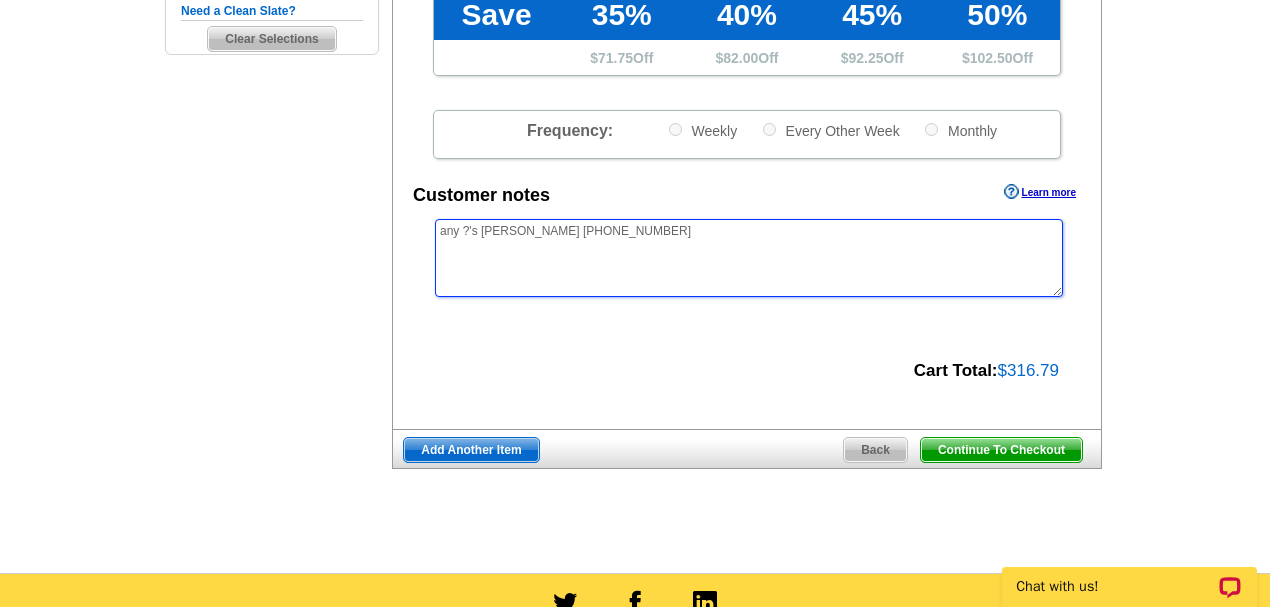 scroll, scrollTop: 600, scrollLeft: 0, axis: vertical 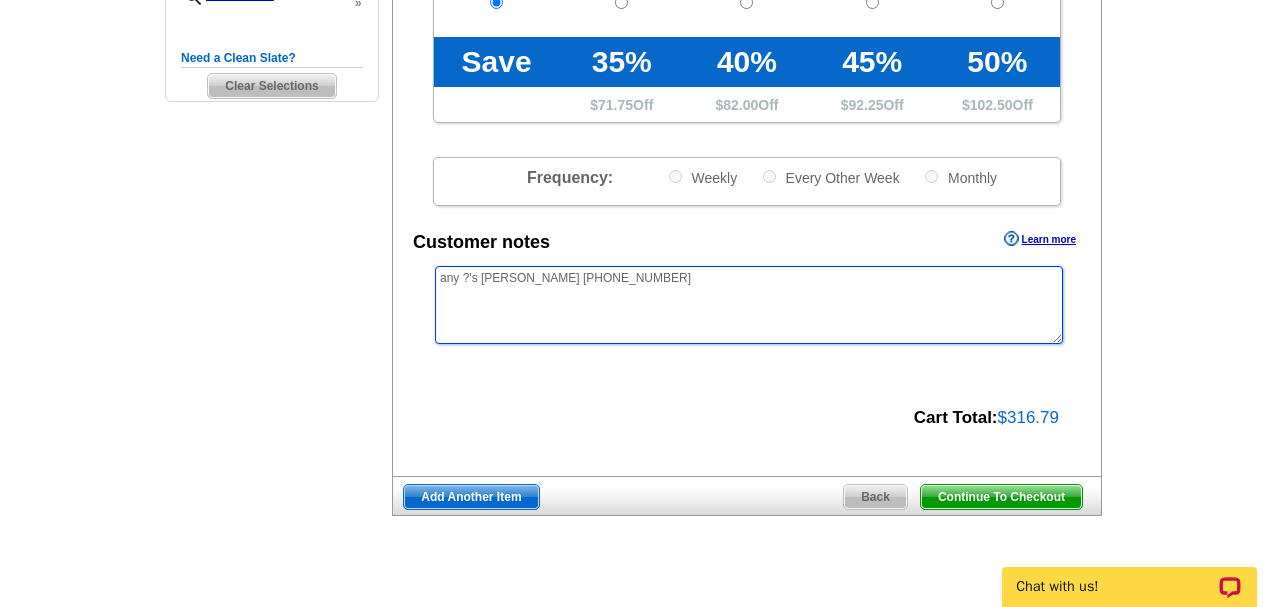 type on "any ?'s [PERSON_NAME] [PHONE_NUMBER]" 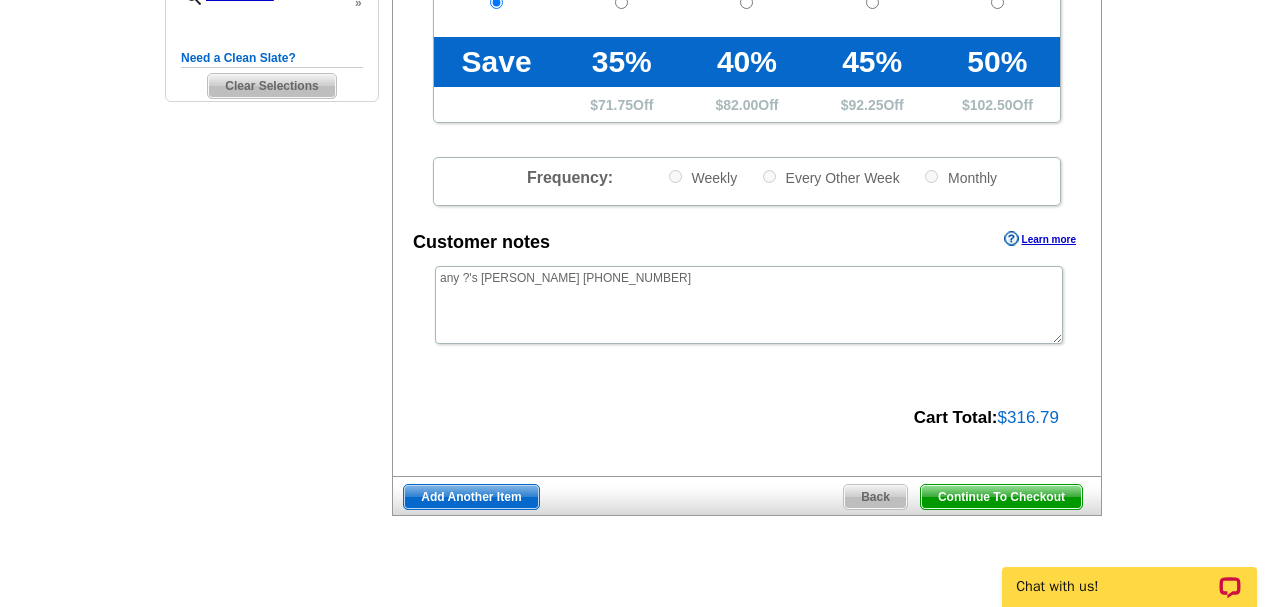 click on "Continue To Checkout" at bounding box center [1001, 497] 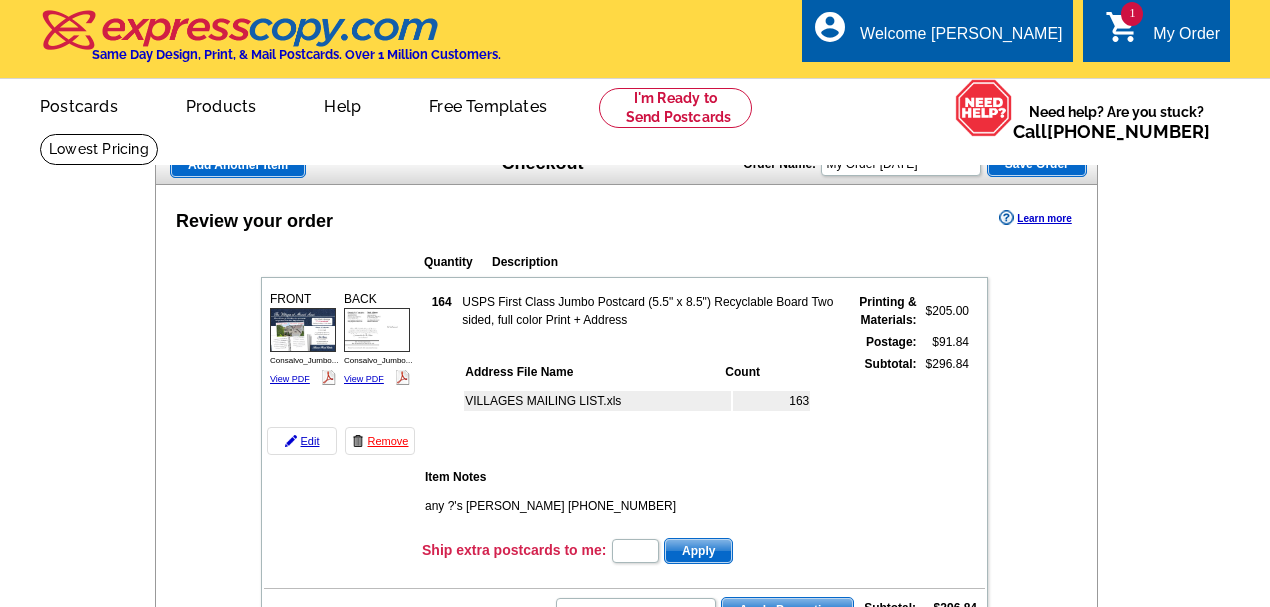 scroll, scrollTop: 0, scrollLeft: 0, axis: both 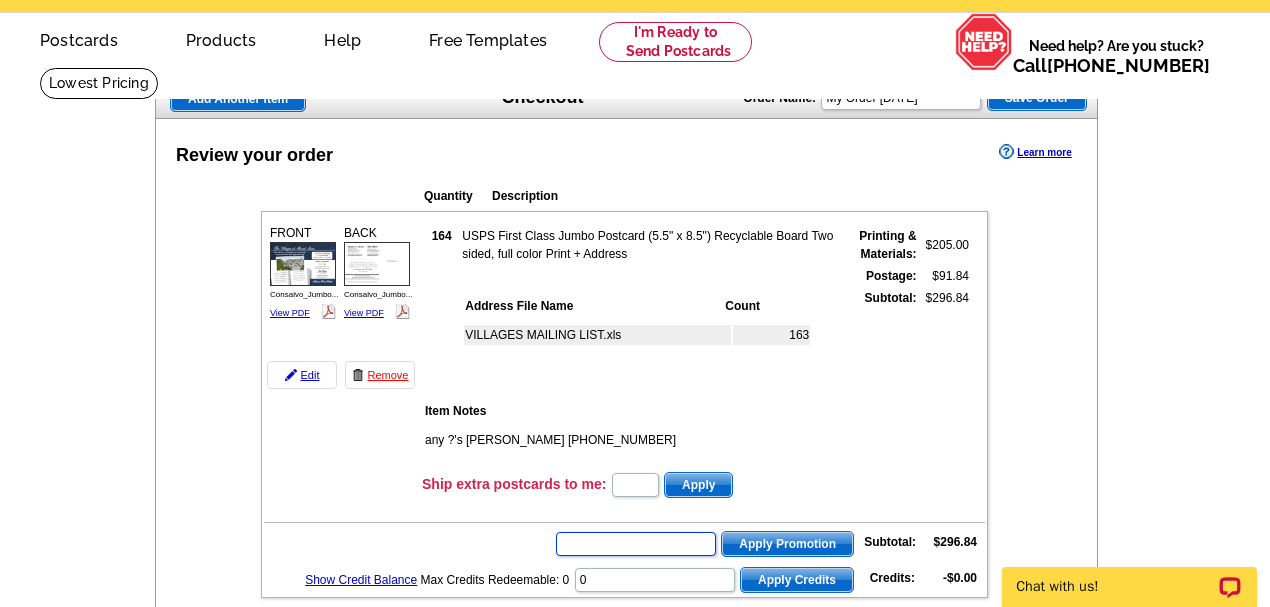 click at bounding box center [636, 544] 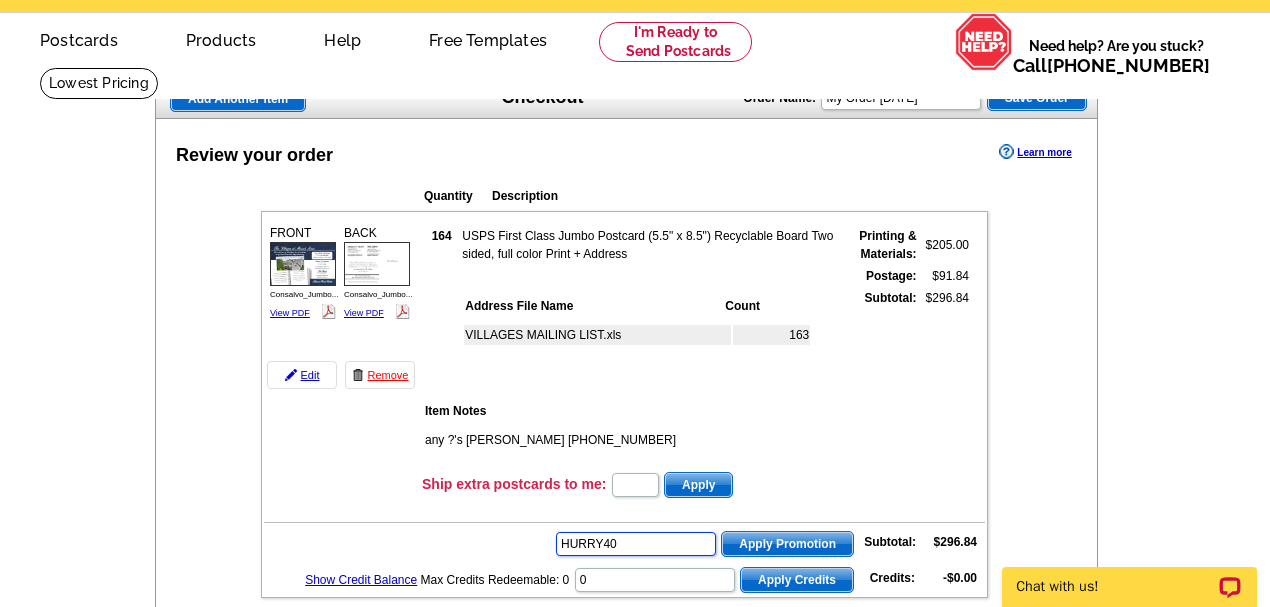 type on "HURRY40" 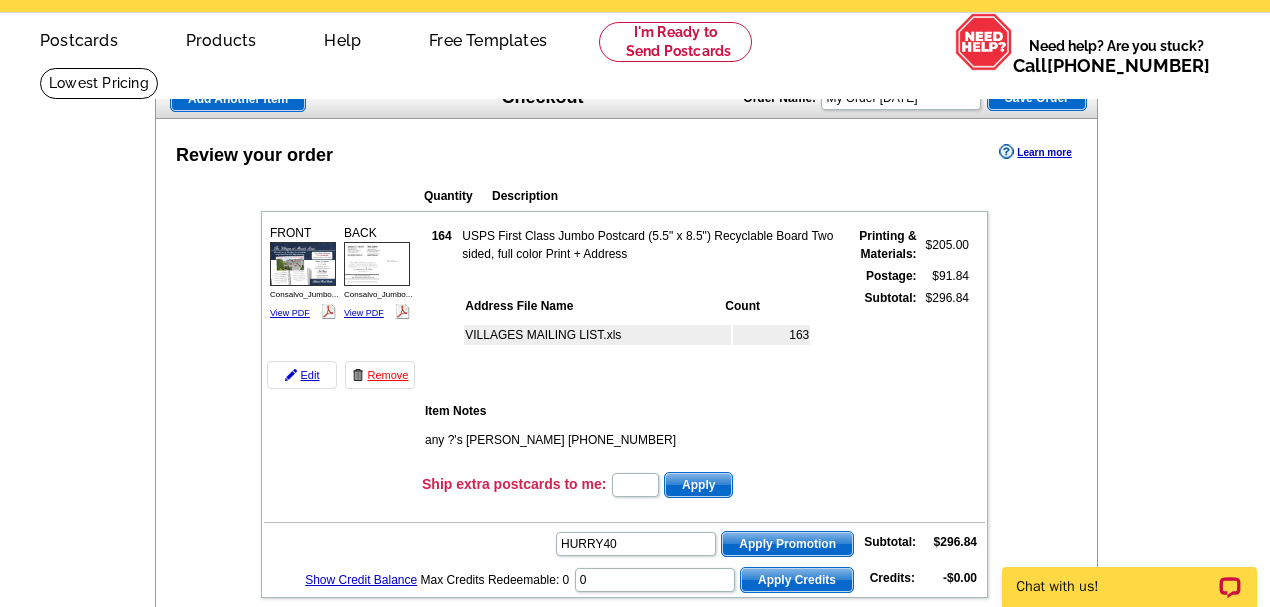 click on "Apply Promotion" at bounding box center [787, 544] 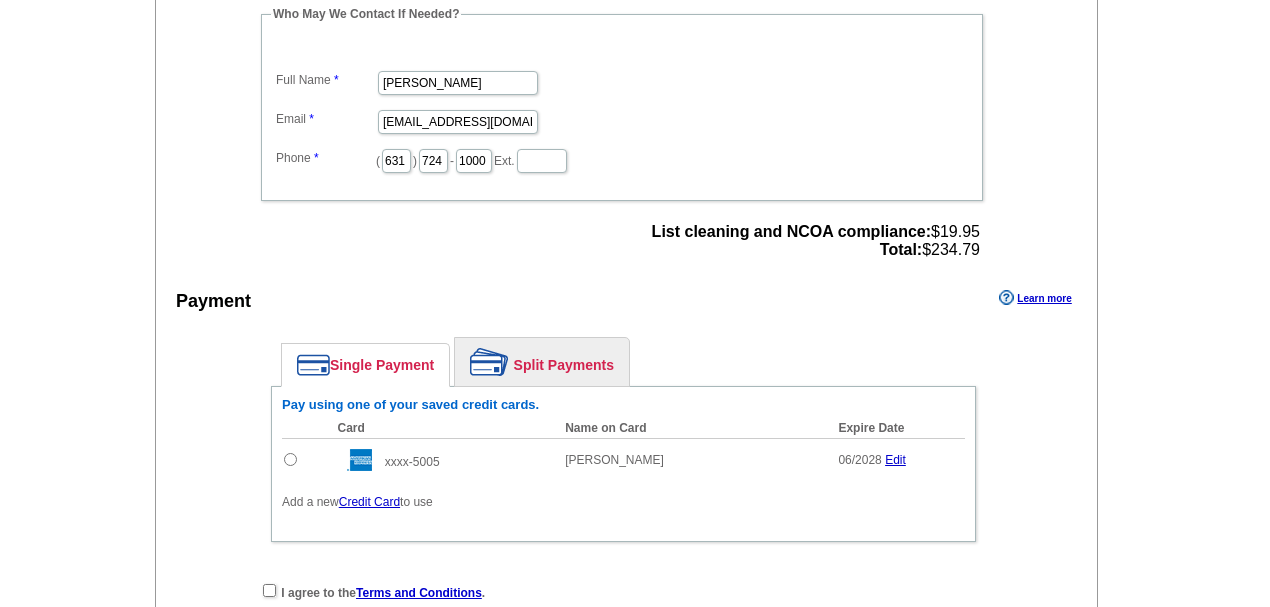 scroll, scrollTop: 866, scrollLeft: 0, axis: vertical 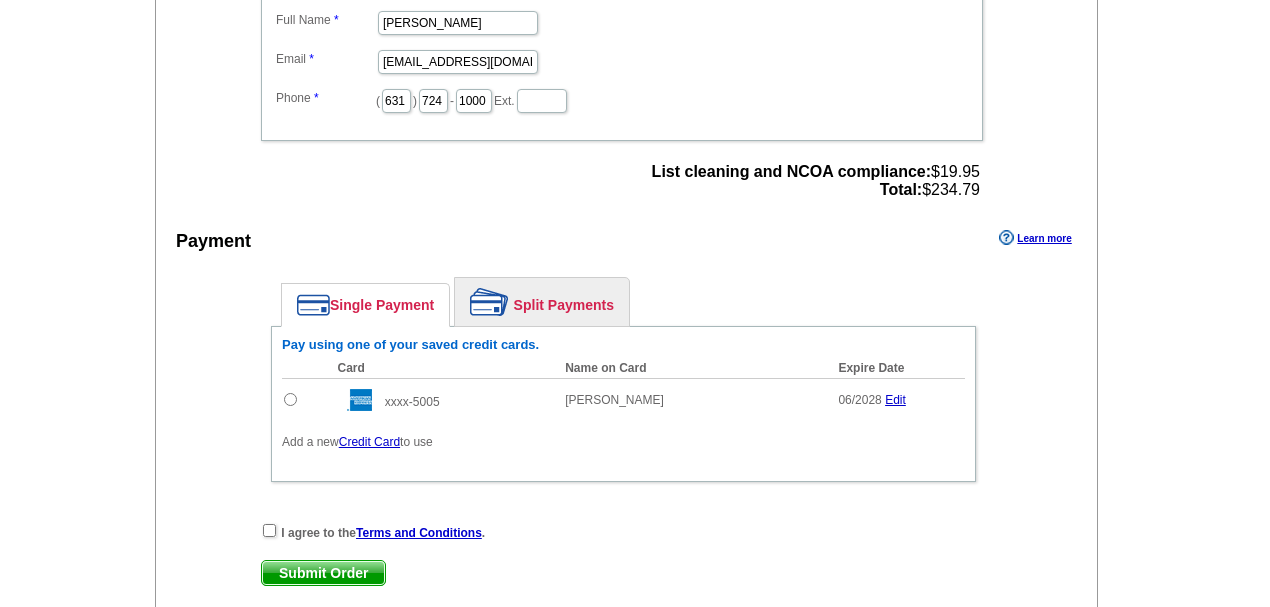 click at bounding box center [290, 399] 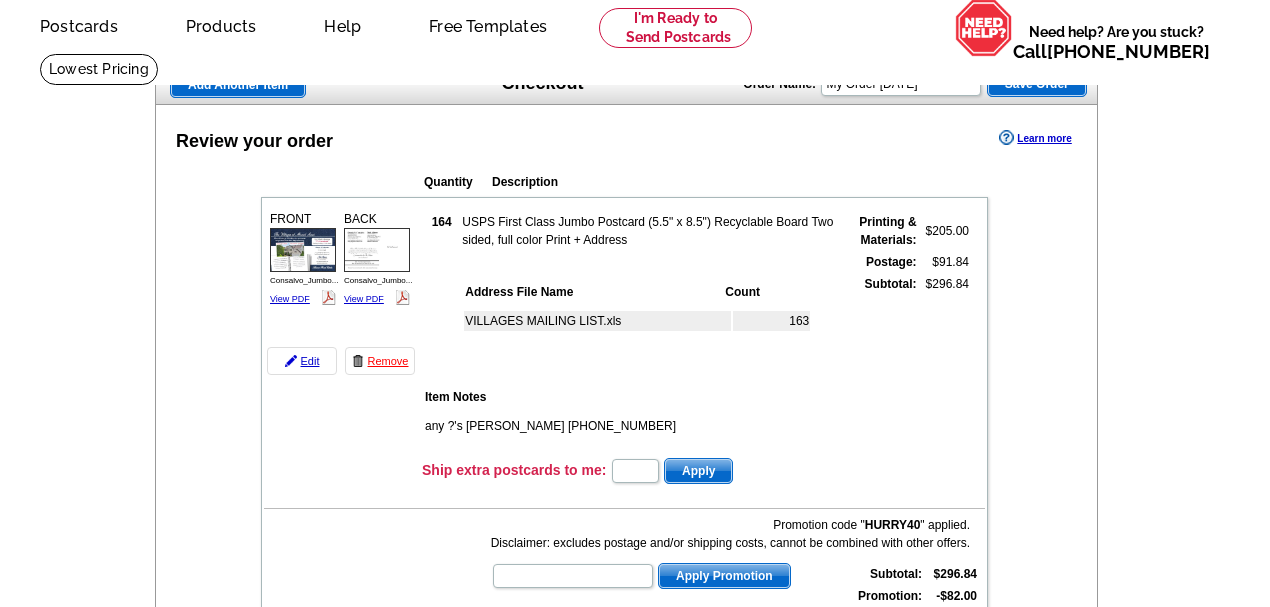 scroll, scrollTop: 66, scrollLeft: 0, axis: vertical 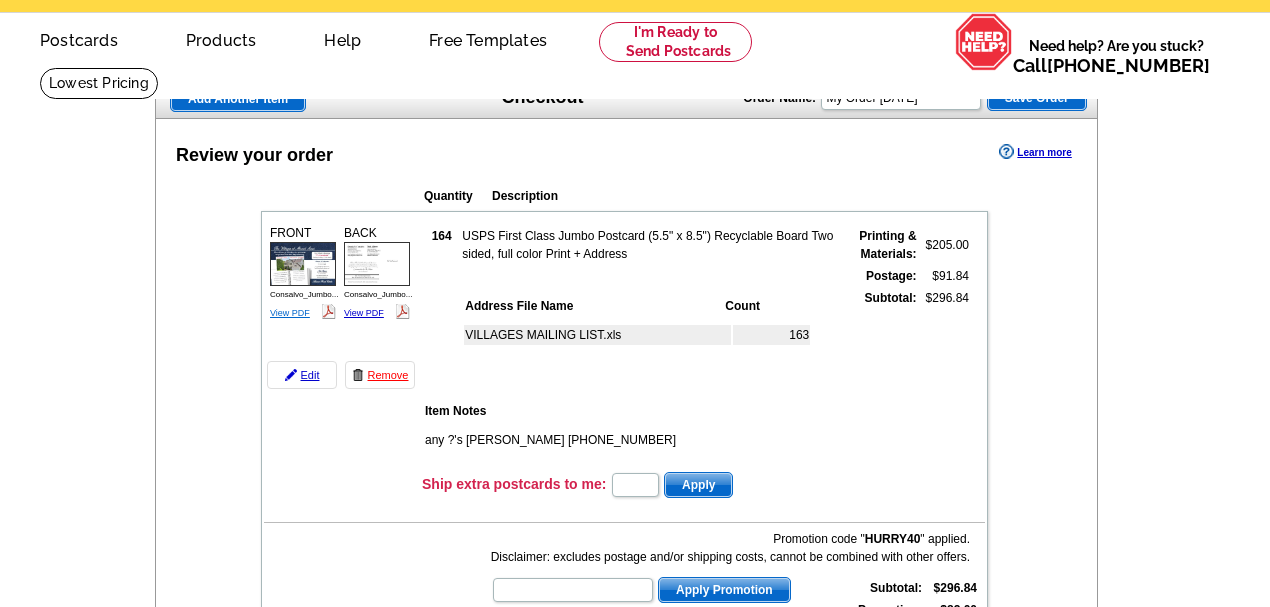 click on "View PDF" at bounding box center (290, 313) 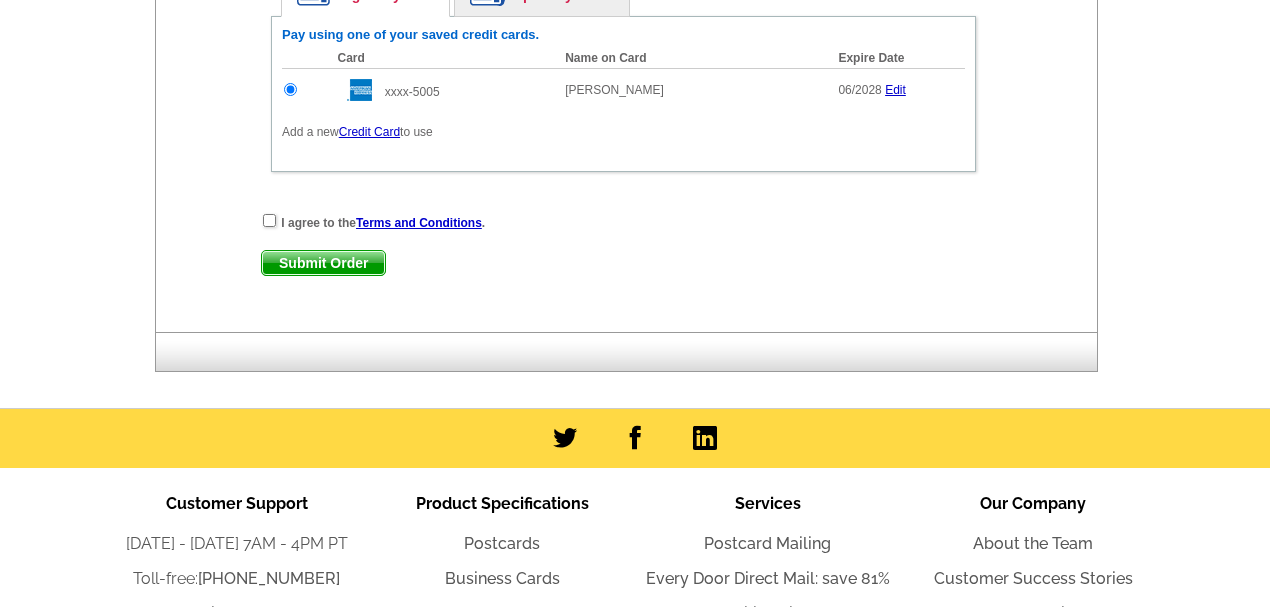 scroll, scrollTop: 1133, scrollLeft: 0, axis: vertical 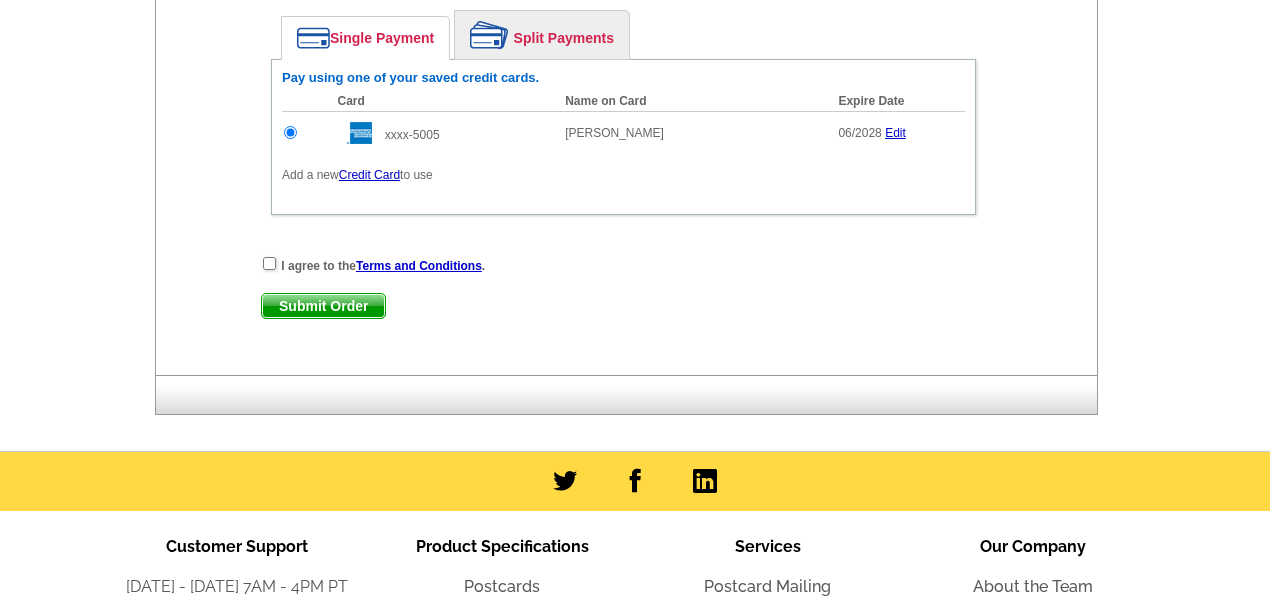 drag, startPoint x: 268, startPoint y: 250, endPoint x: 286, endPoint y: 264, distance: 22.803509 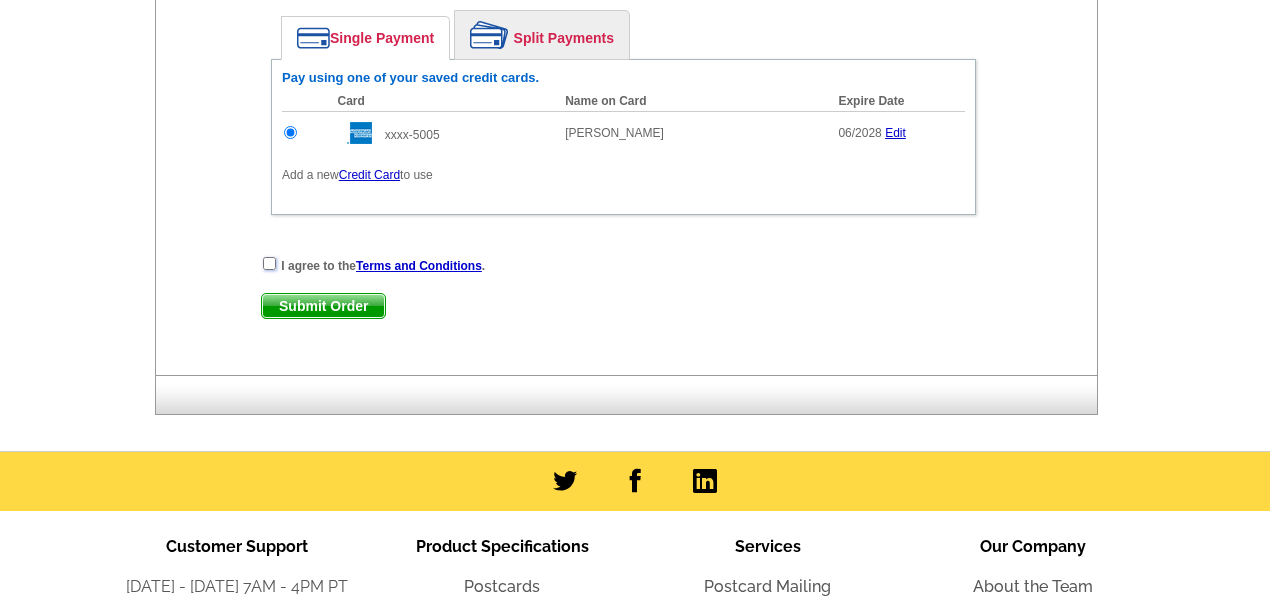 click at bounding box center [269, 263] 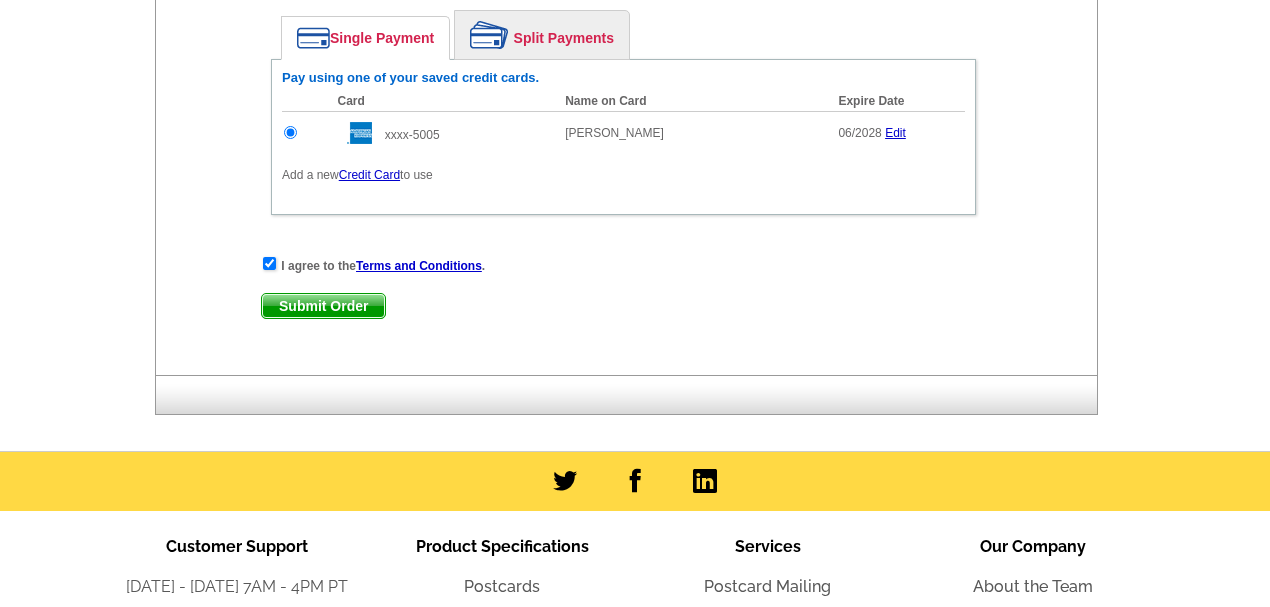 click on "Submit Order" at bounding box center (323, 306) 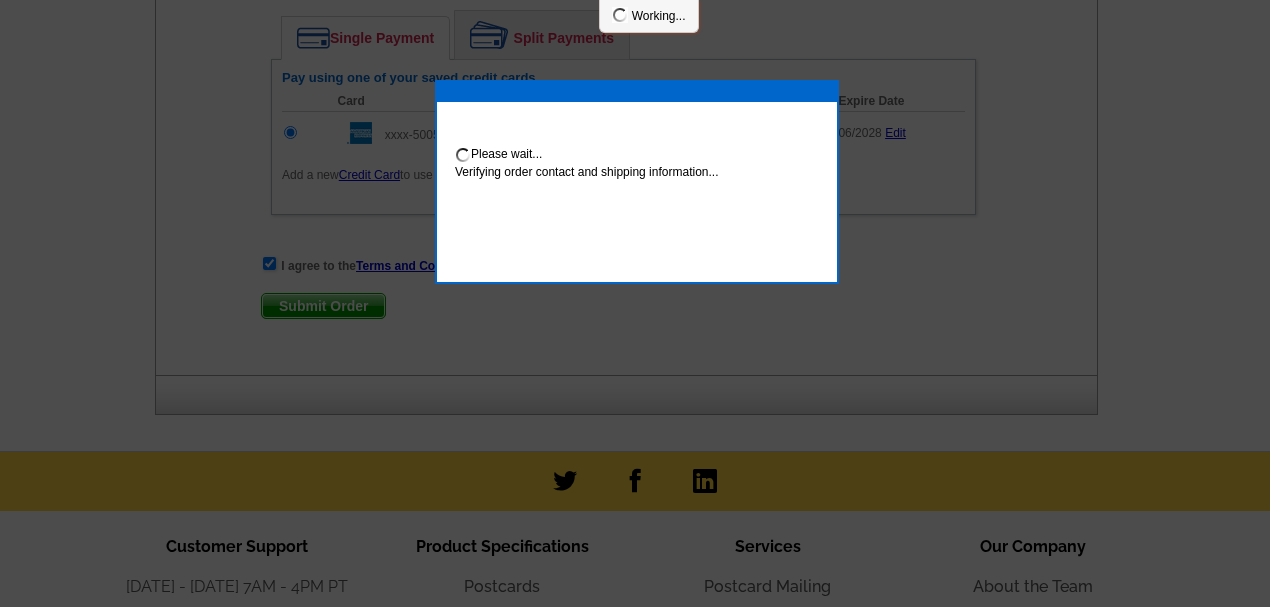 scroll, scrollTop: 1234, scrollLeft: 0, axis: vertical 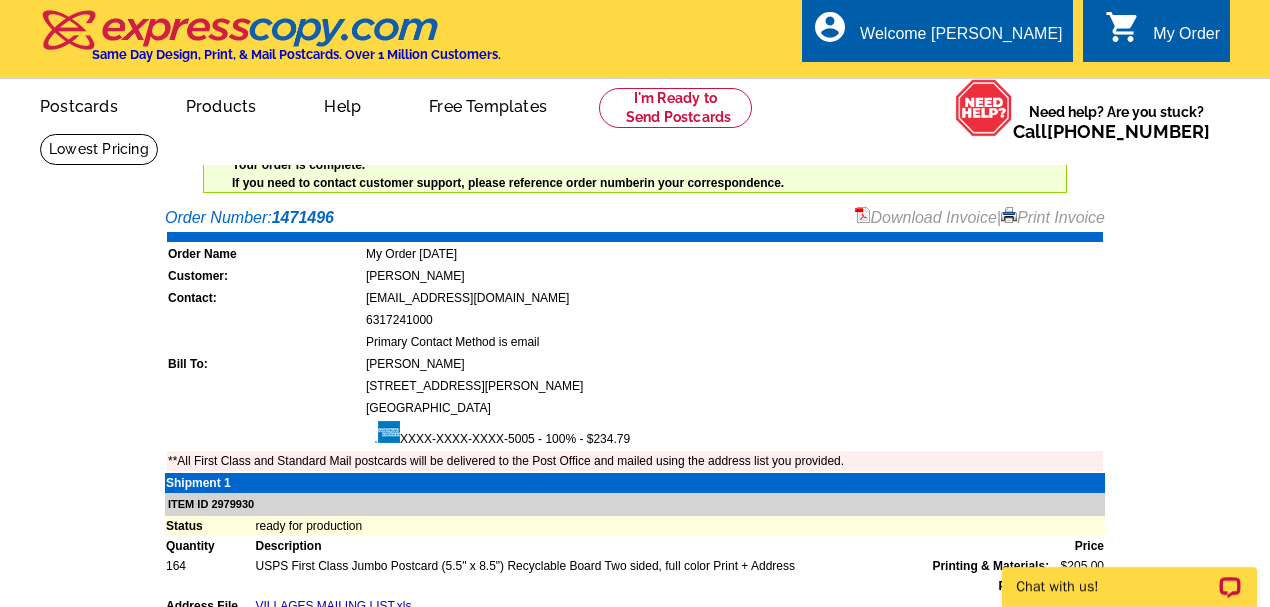 click on "Print Invoice" at bounding box center (1053, 217) 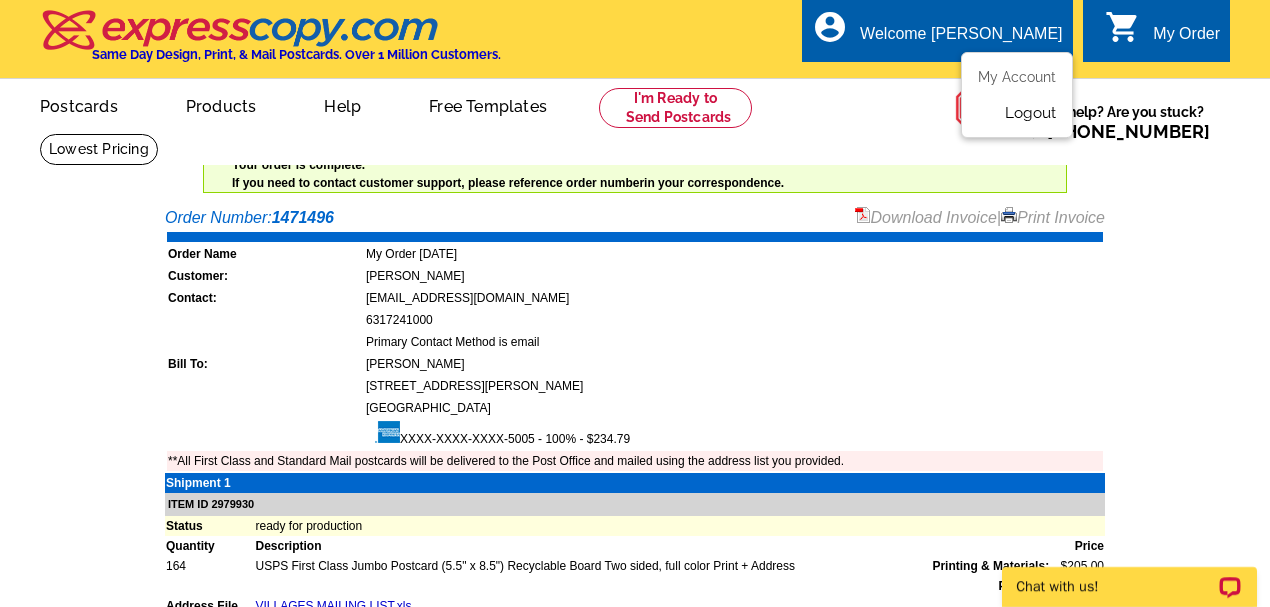 click on "Logout" at bounding box center [1030, 113] 